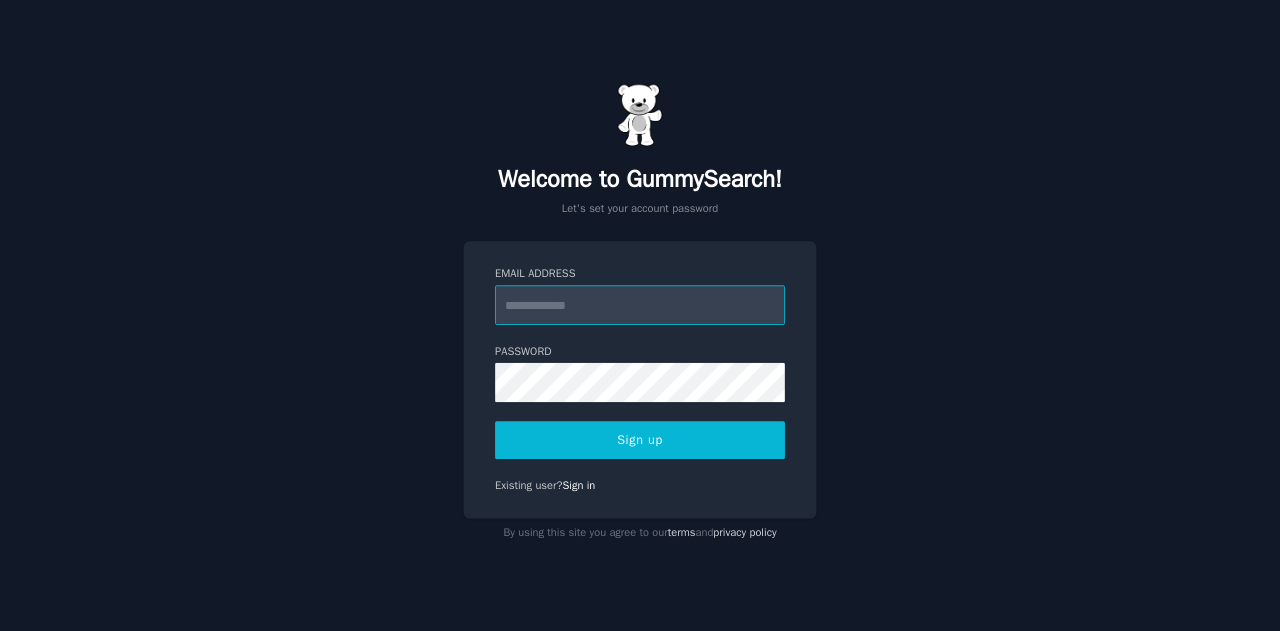scroll, scrollTop: 0, scrollLeft: 0, axis: both 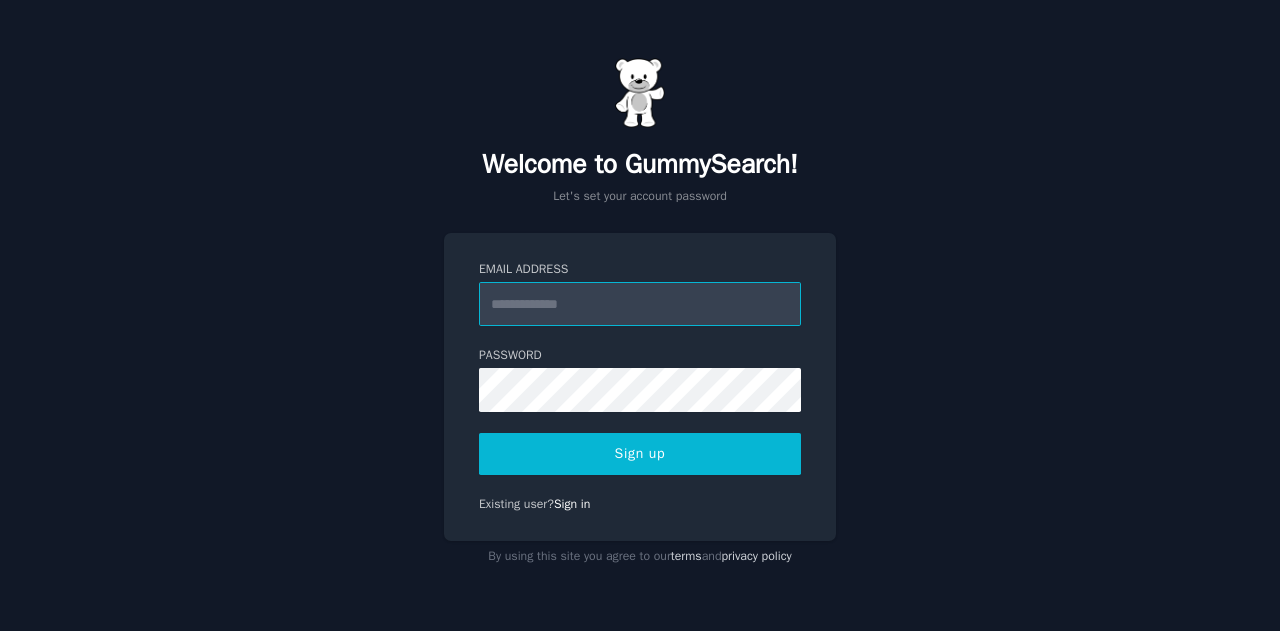 click on "Email Address" at bounding box center (640, 304) 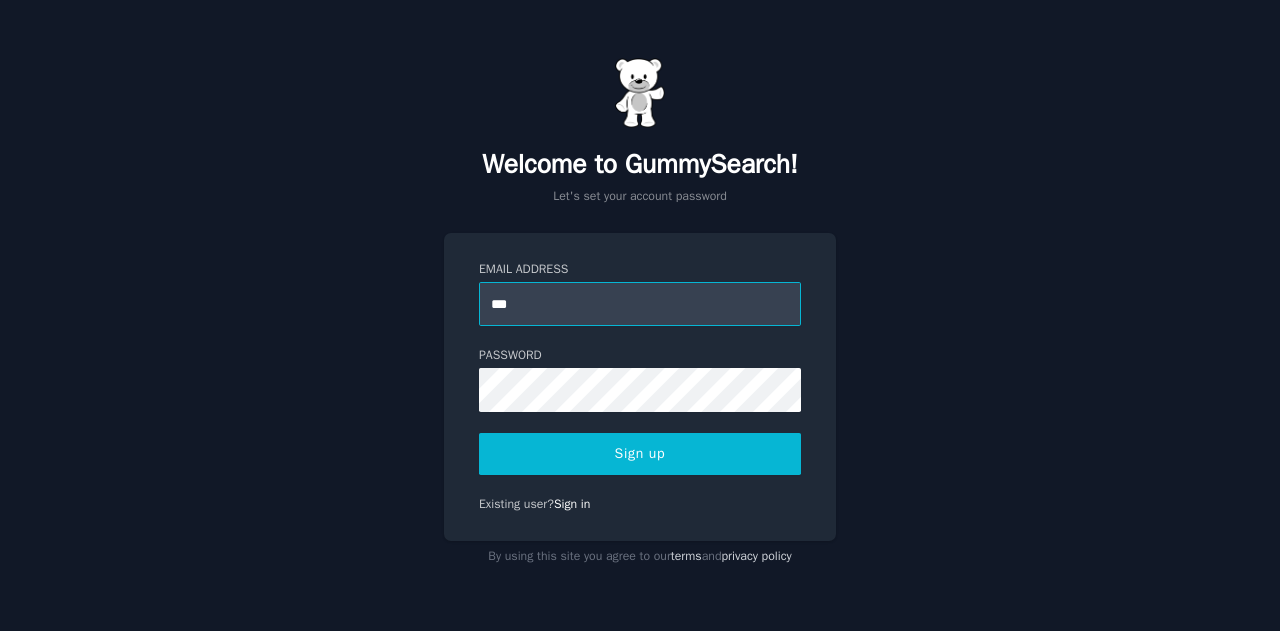 type on "**********" 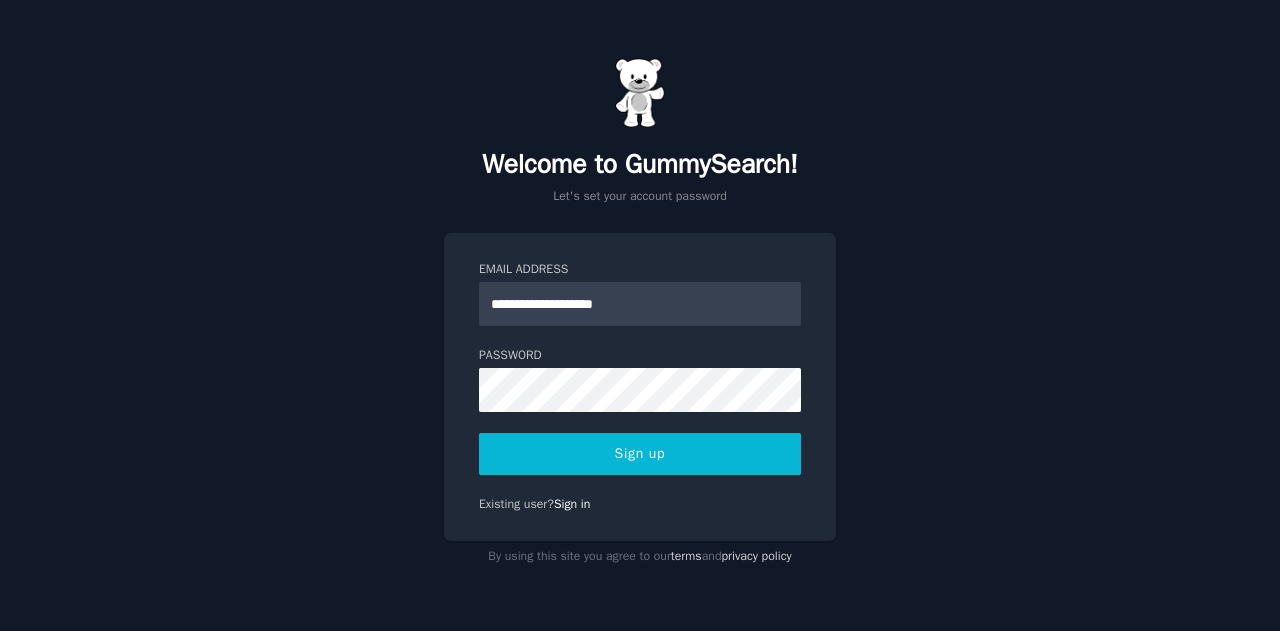 click on "Sign up" at bounding box center (640, 454) 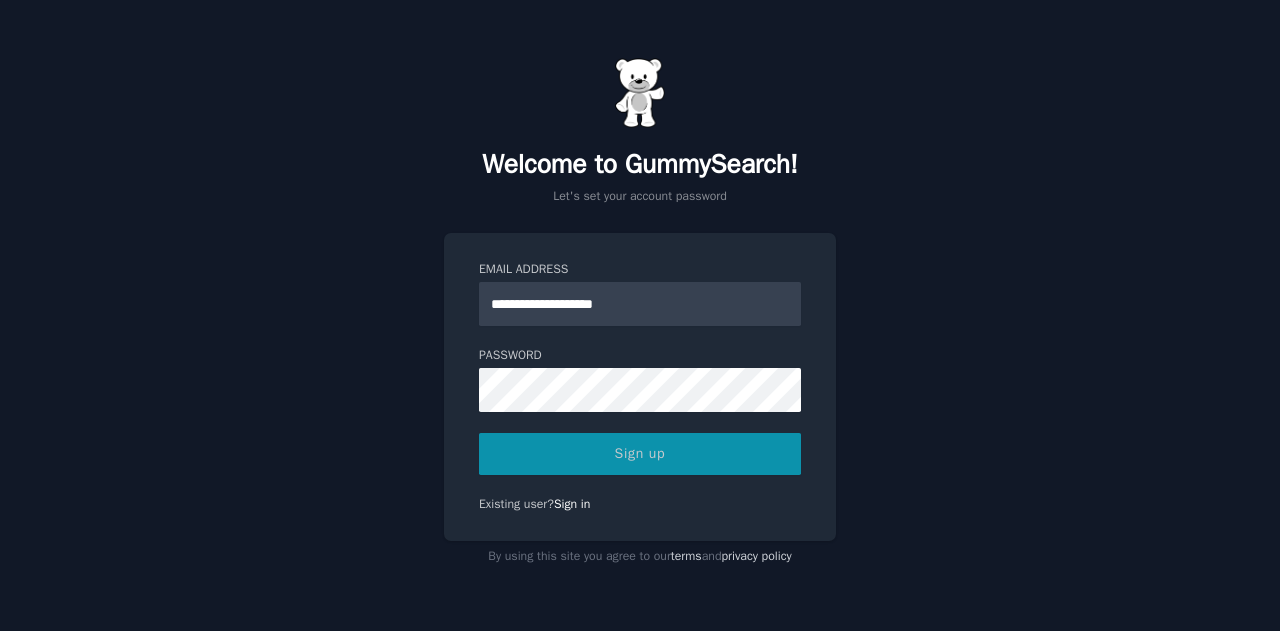click on "Sign up" at bounding box center (640, 454) 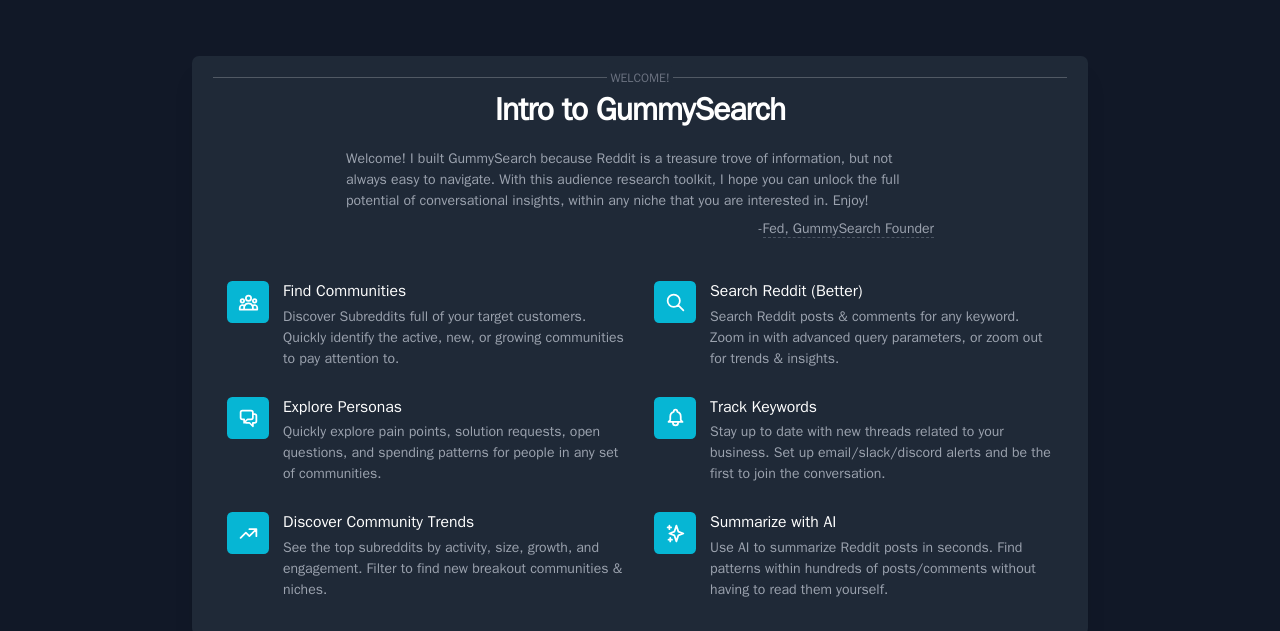 scroll, scrollTop: 0, scrollLeft: 0, axis: both 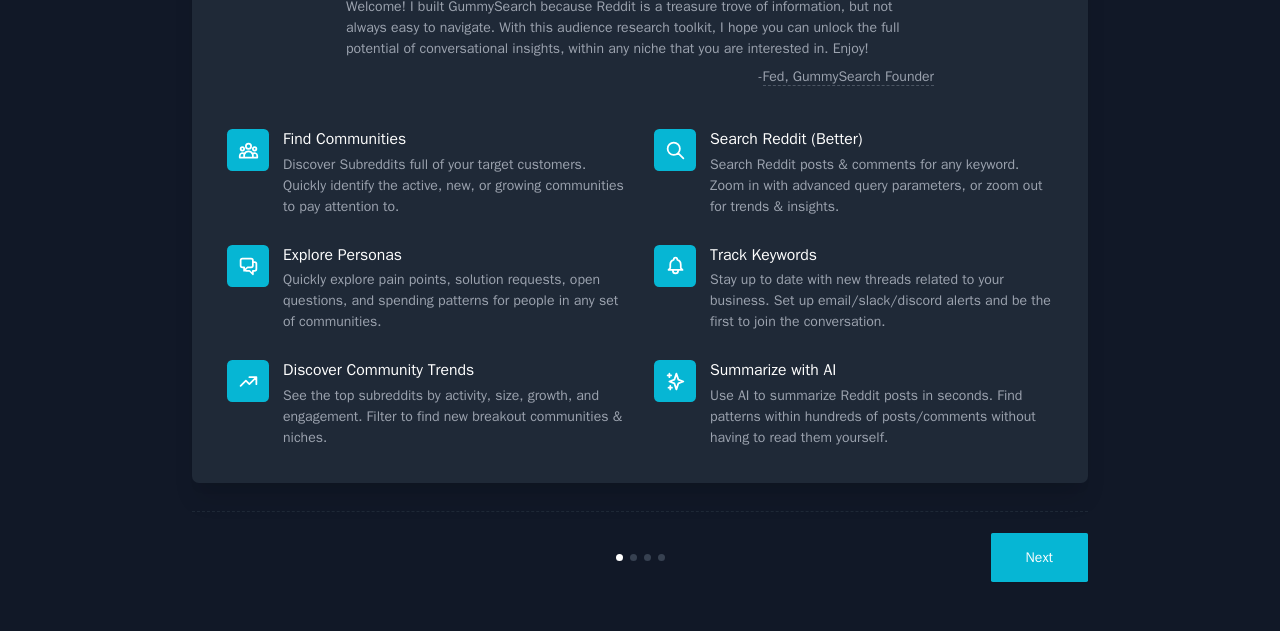 click on "Next" at bounding box center [1039, 557] 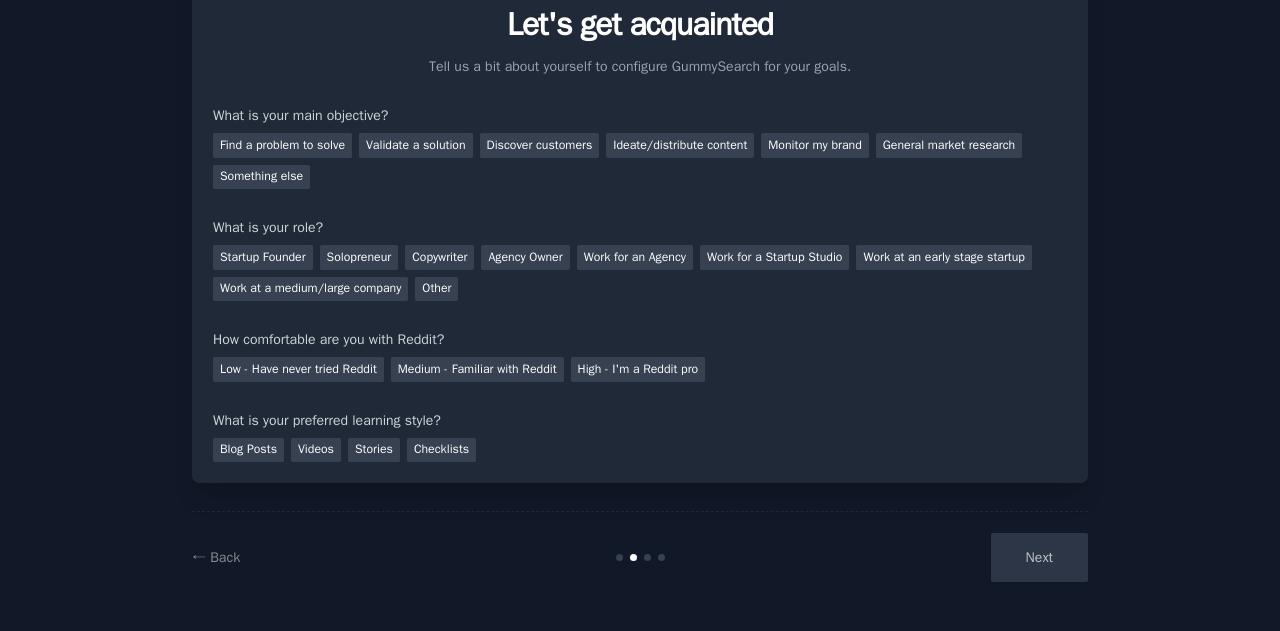 scroll, scrollTop: 84, scrollLeft: 0, axis: vertical 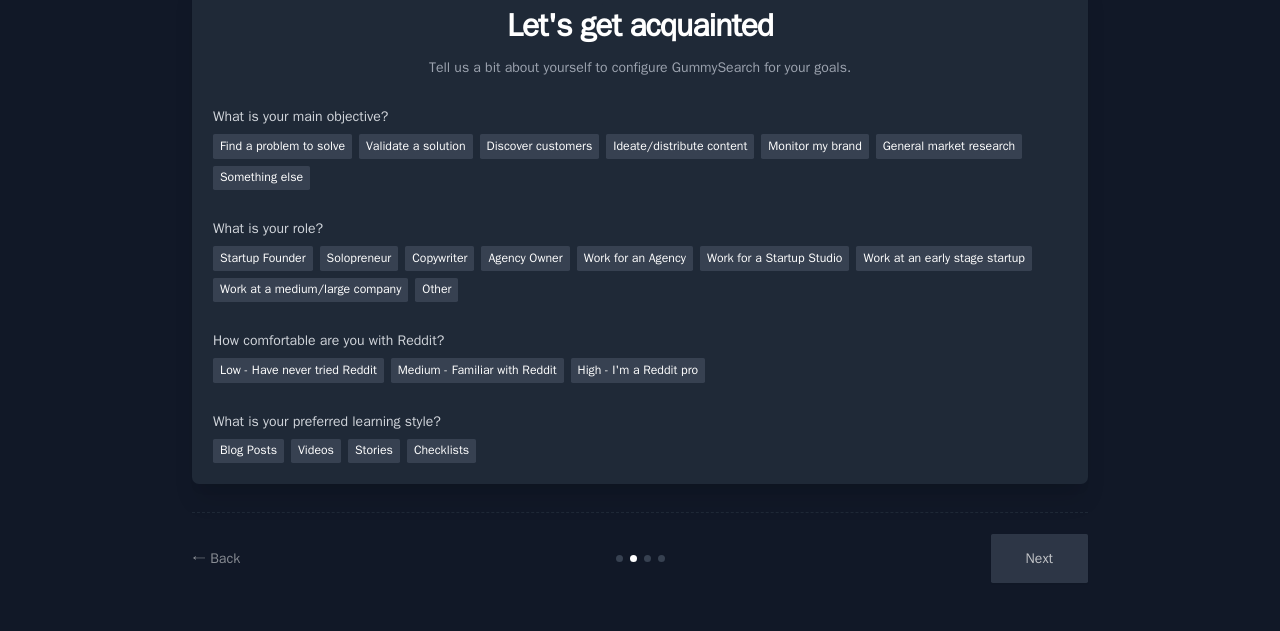 click on "Next" at bounding box center [938, 558] 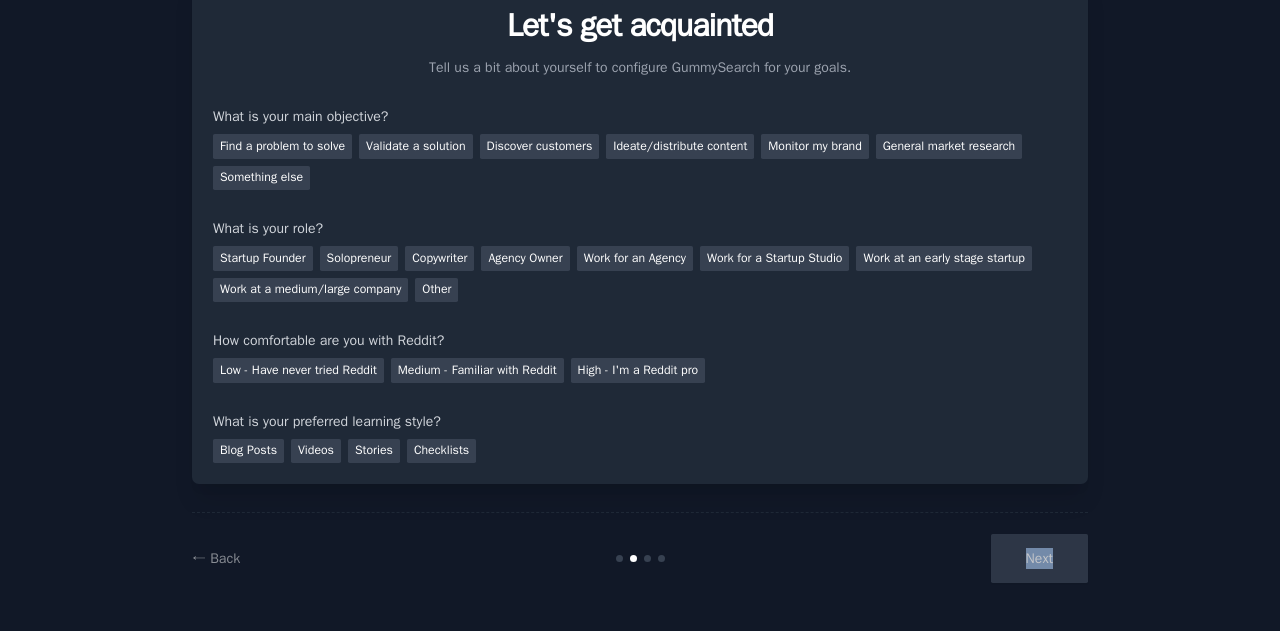click on "Next" at bounding box center [938, 558] 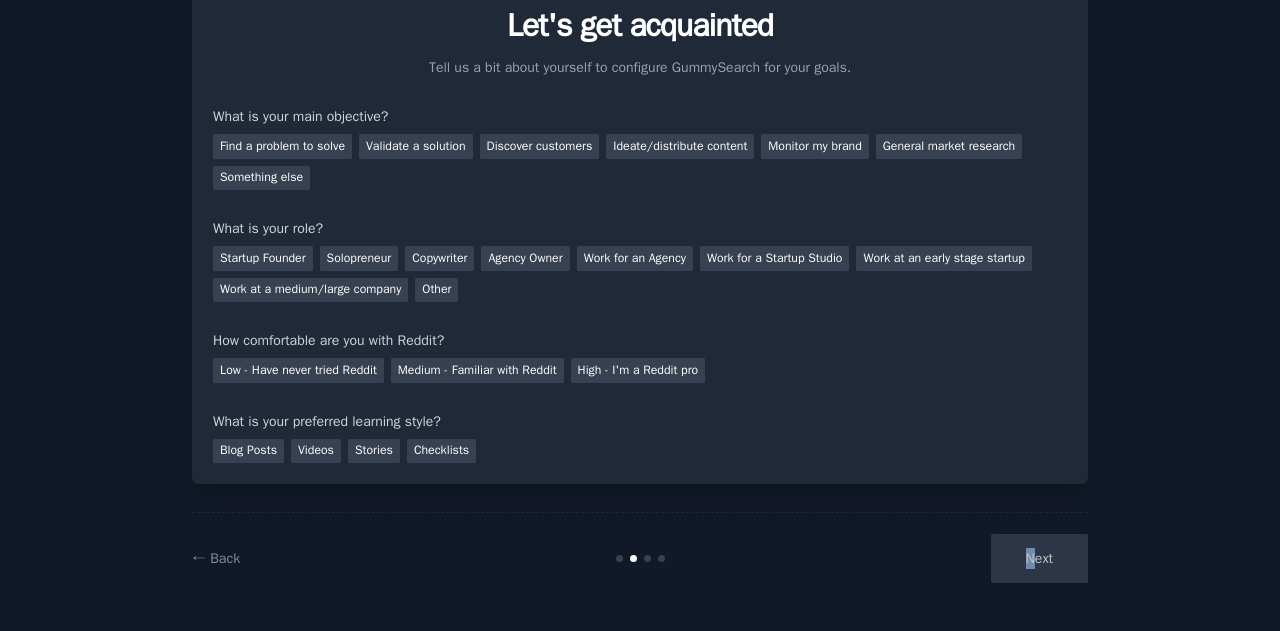 click on "Next" at bounding box center (938, 558) 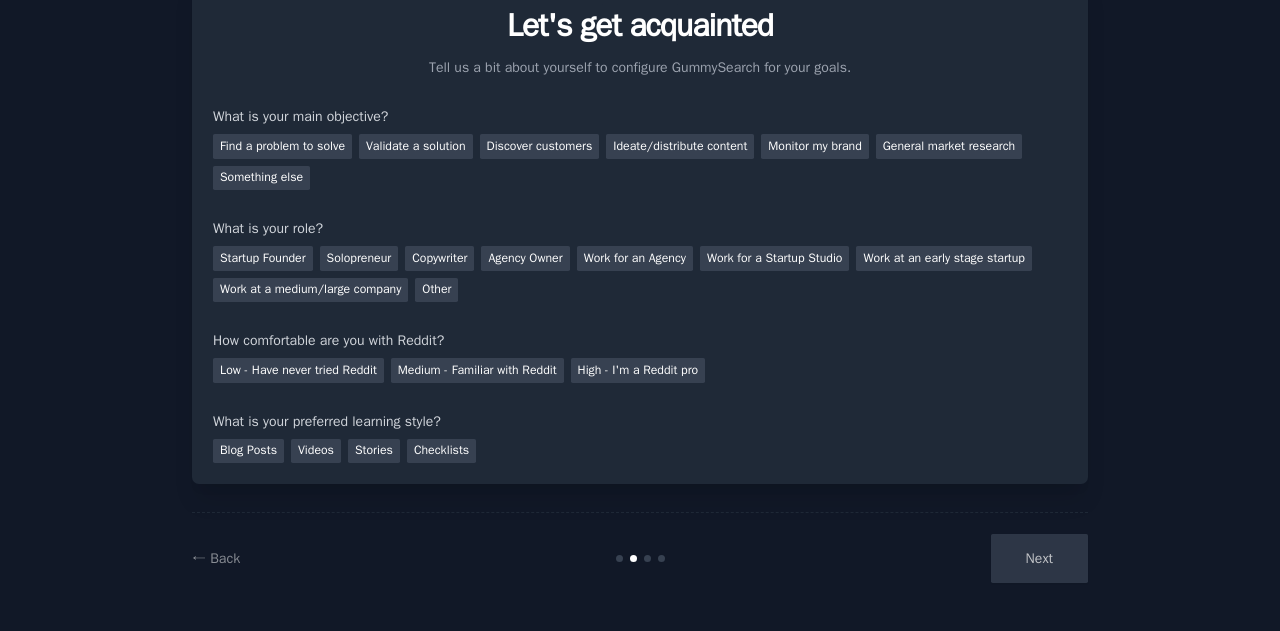 click on "Next" at bounding box center [938, 558] 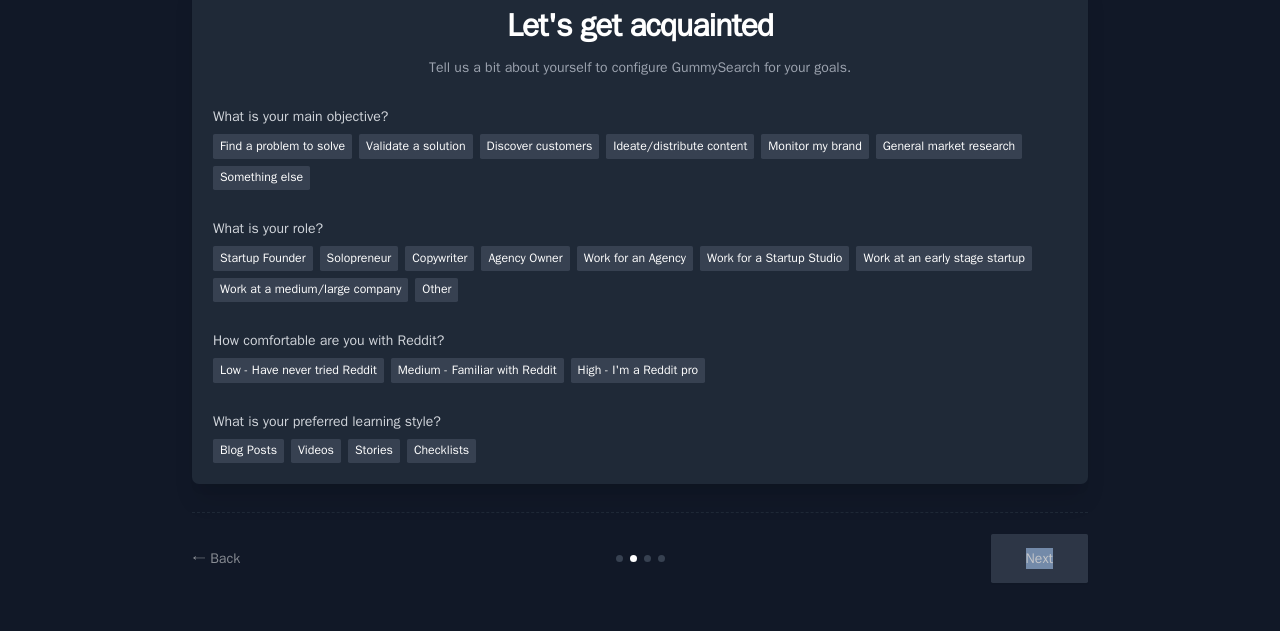 click on "Next" at bounding box center (938, 558) 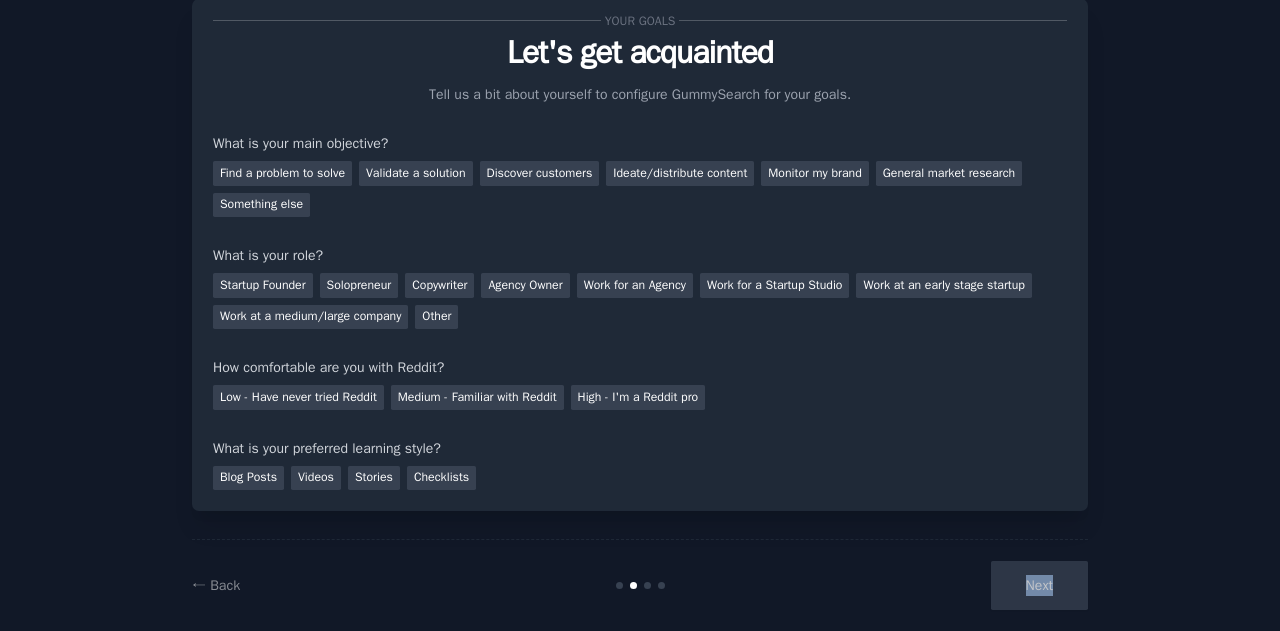 scroll, scrollTop: 84, scrollLeft: 0, axis: vertical 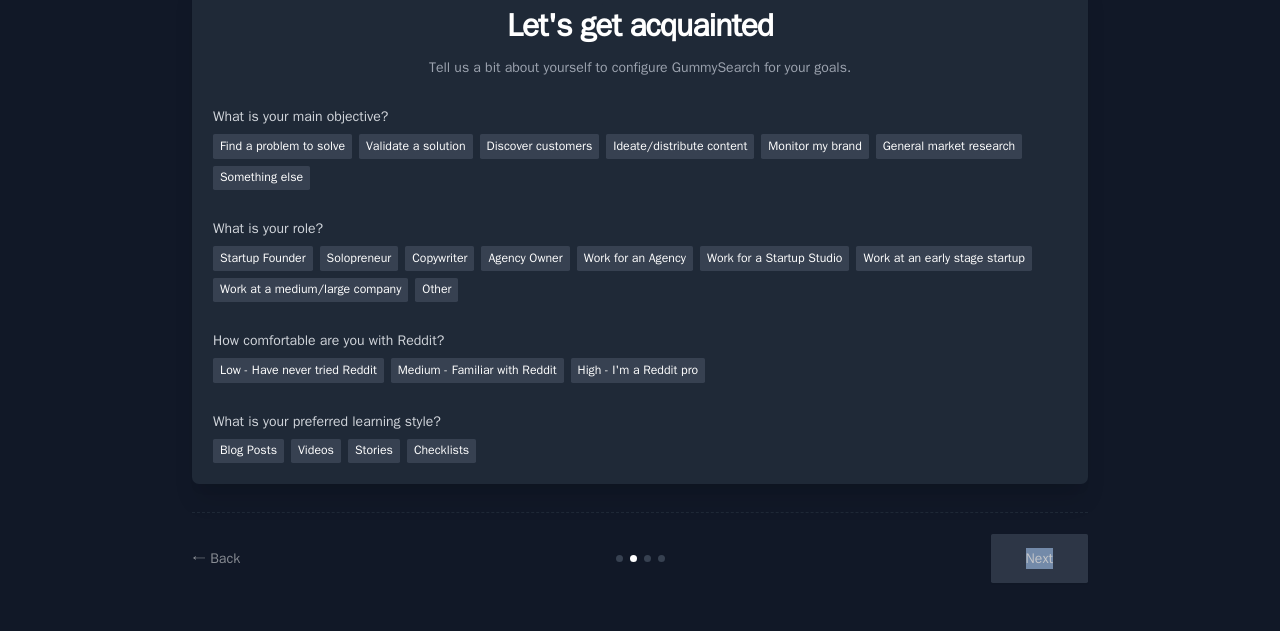 click on "Next" at bounding box center [938, 558] 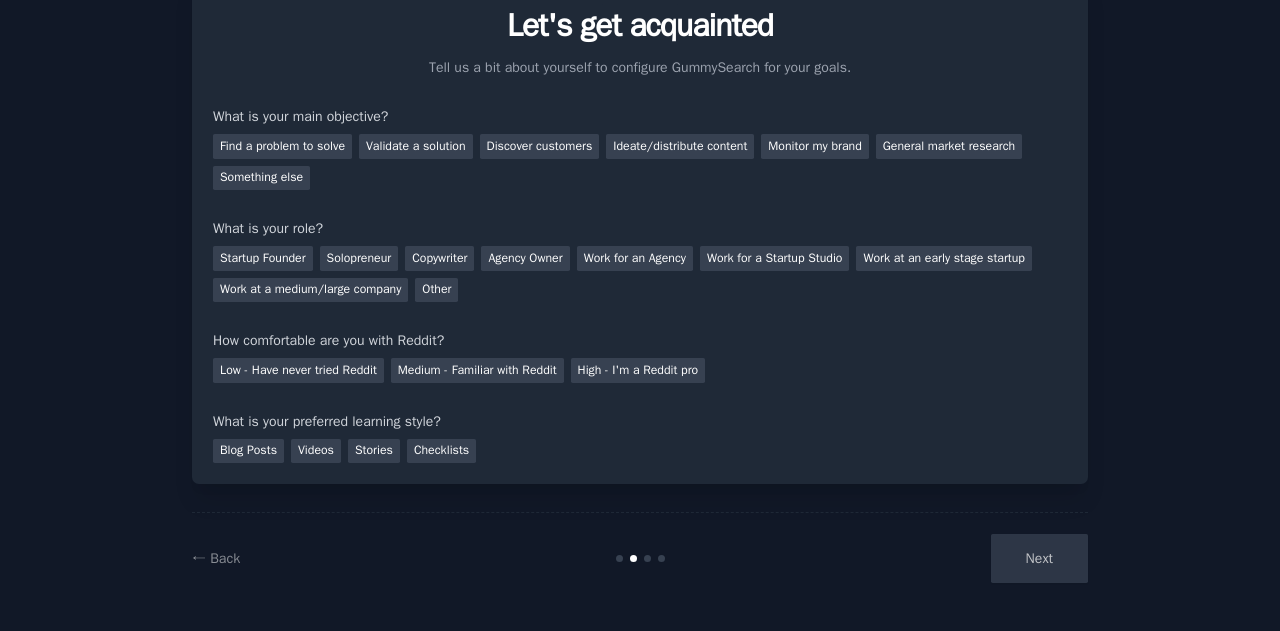 click on "← Back Next" at bounding box center [640, 558] 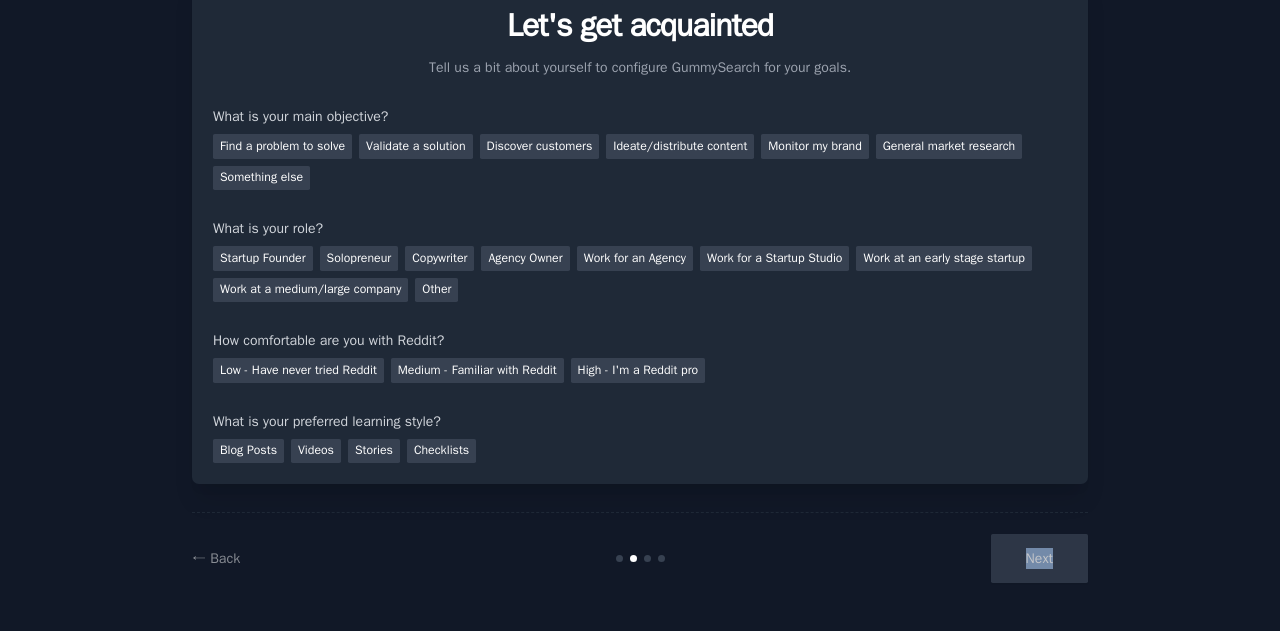 click on "Next" at bounding box center (938, 558) 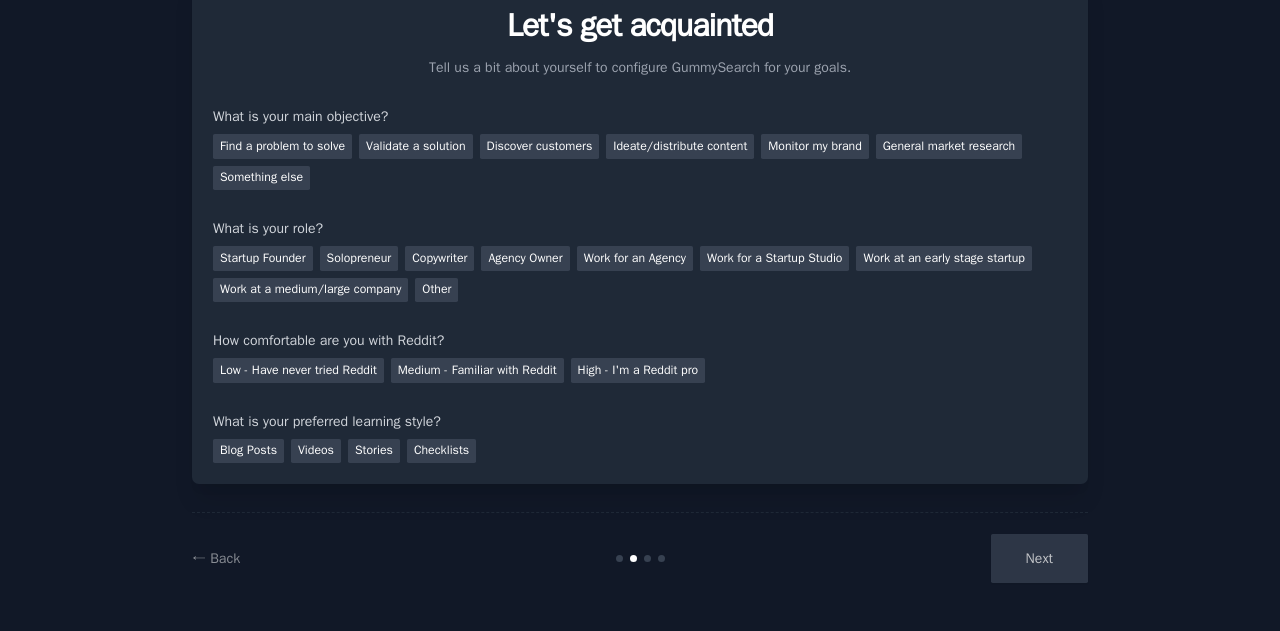 click on "Your goals Let's get acquainted Tell us a bit about yourself to configure GummySearch for your goals. What is your main objective? Find a problem to solve Validate a solution Discover customers Ideate/distribute content Monitor my brand General market research Something else What is your role? Startup Founder Solopreneur Copywriter Agency Owner Work for an Agency Work for a Startup Studio Work at an early stage startup Work at a medium/large company Other How comfortable are you with Reddit? Low - Have never tried Reddit Medium - Familiar with Reddit High - I'm a Reddit pro What is your preferred learning style? Blog Posts Videos Stories Checklists ← Back Next" at bounding box center (640, 274) 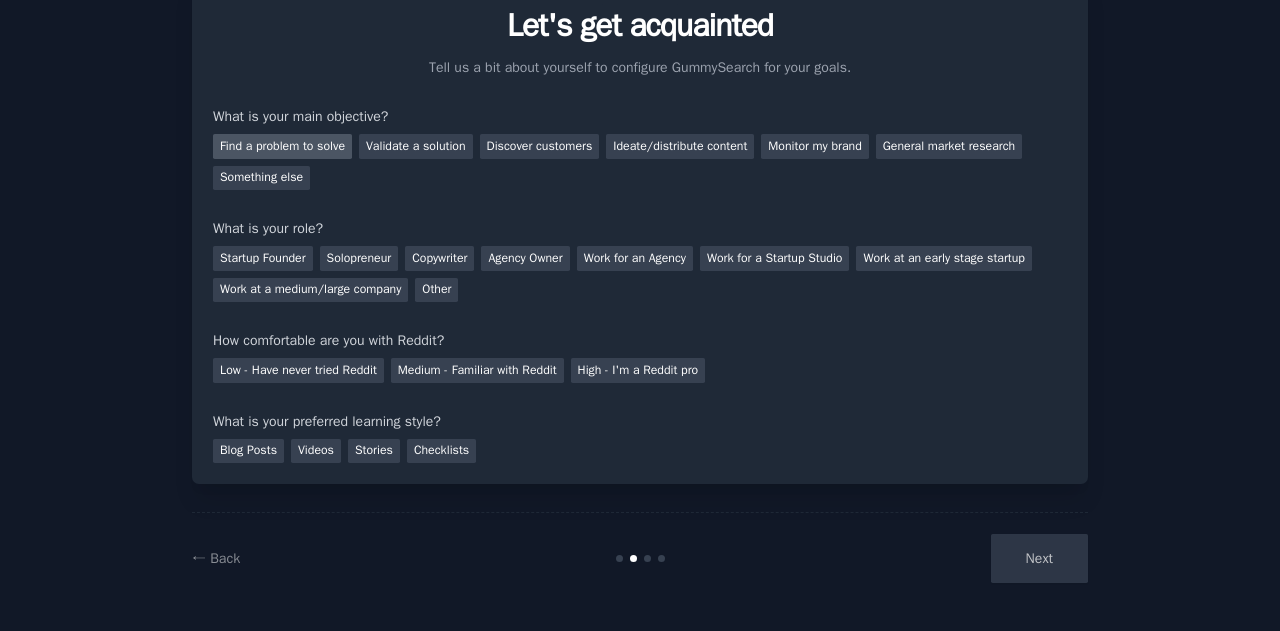 click on "Find a problem to solve" at bounding box center [282, 146] 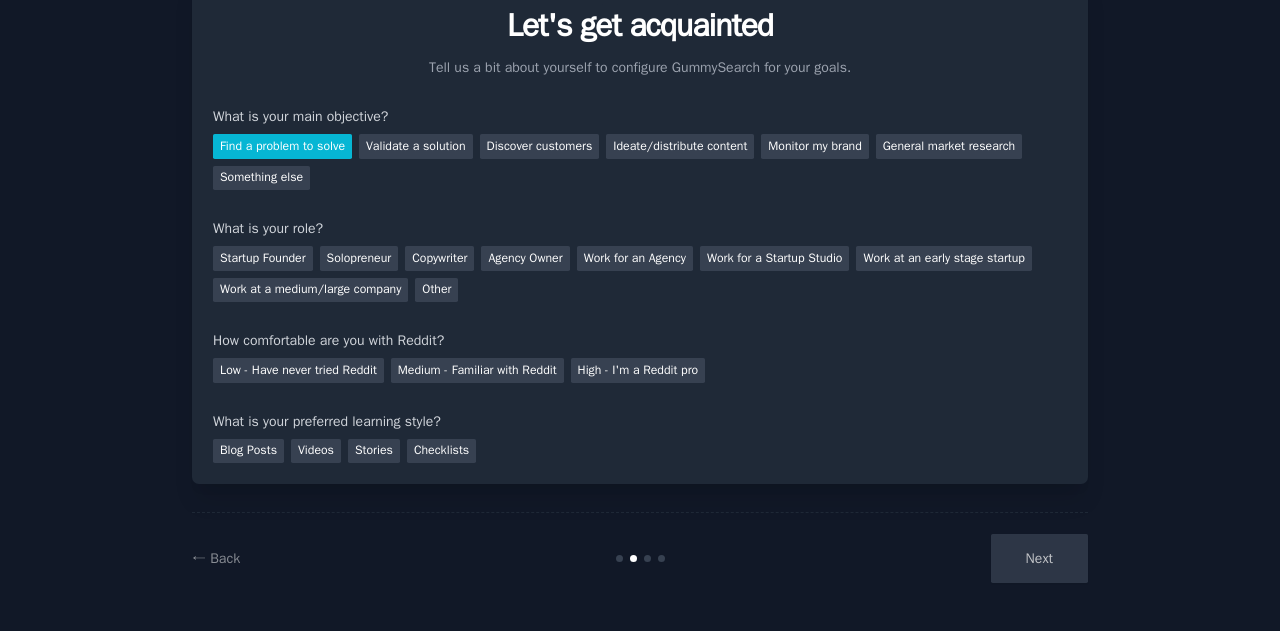 drag, startPoint x: 417, startPoint y: 135, endPoint x: 881, endPoint y: 322, distance: 500.26492 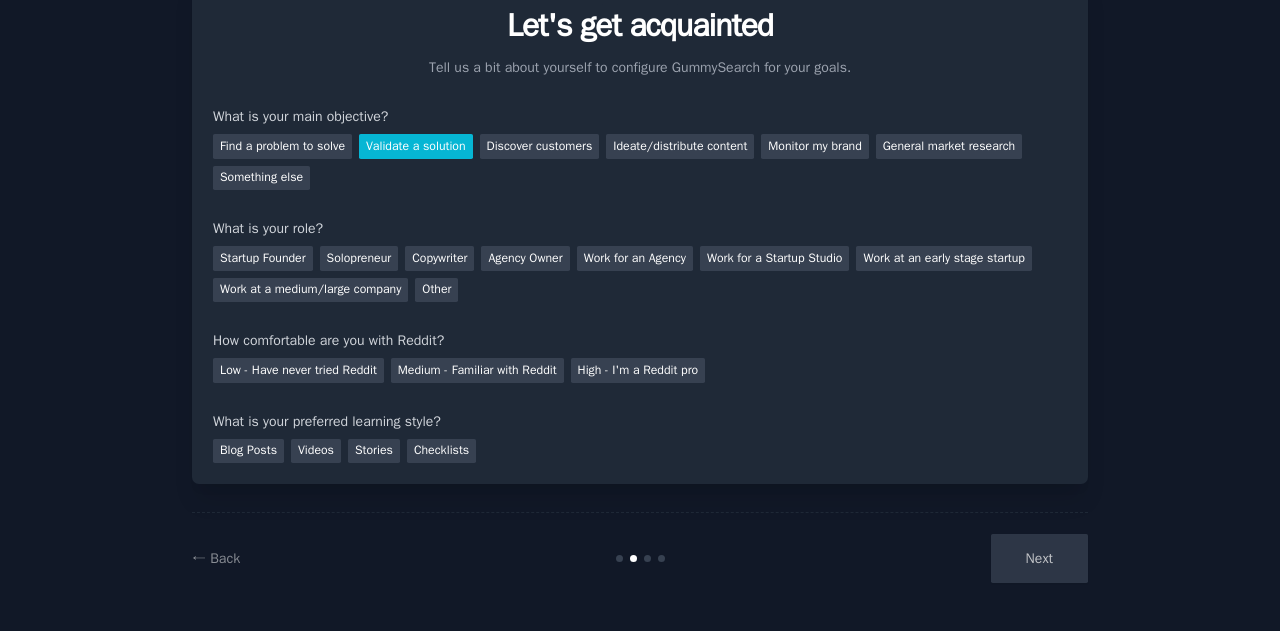 click on "Next" at bounding box center (938, 558) 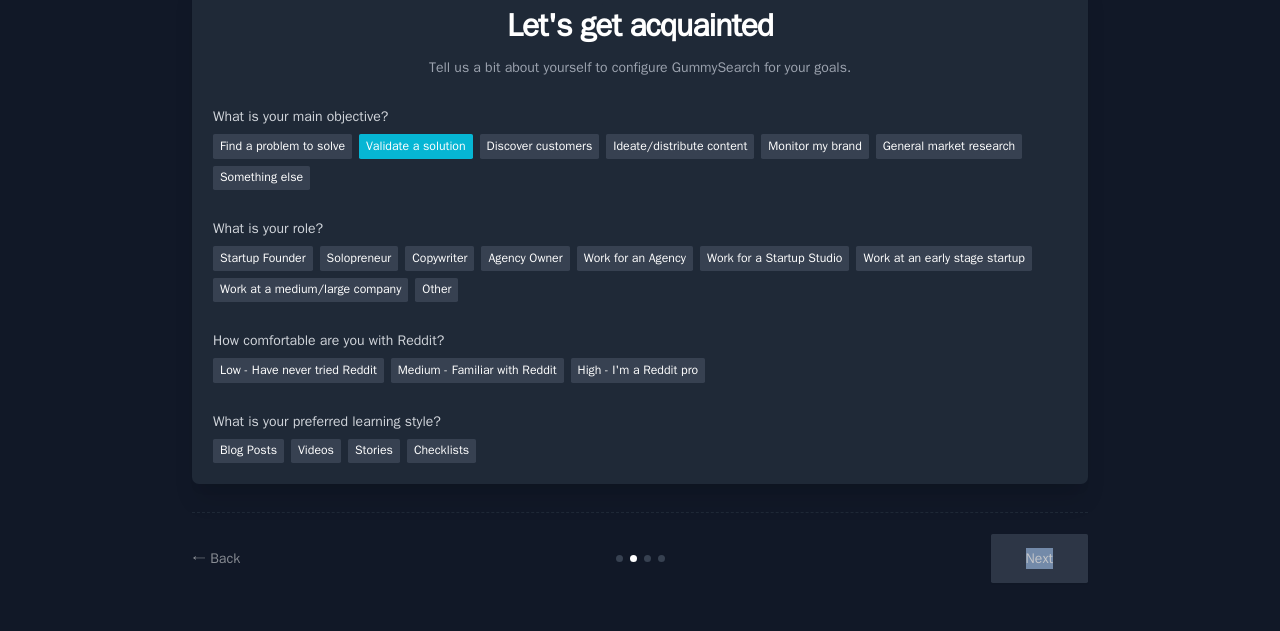 click on "Next" at bounding box center [938, 558] 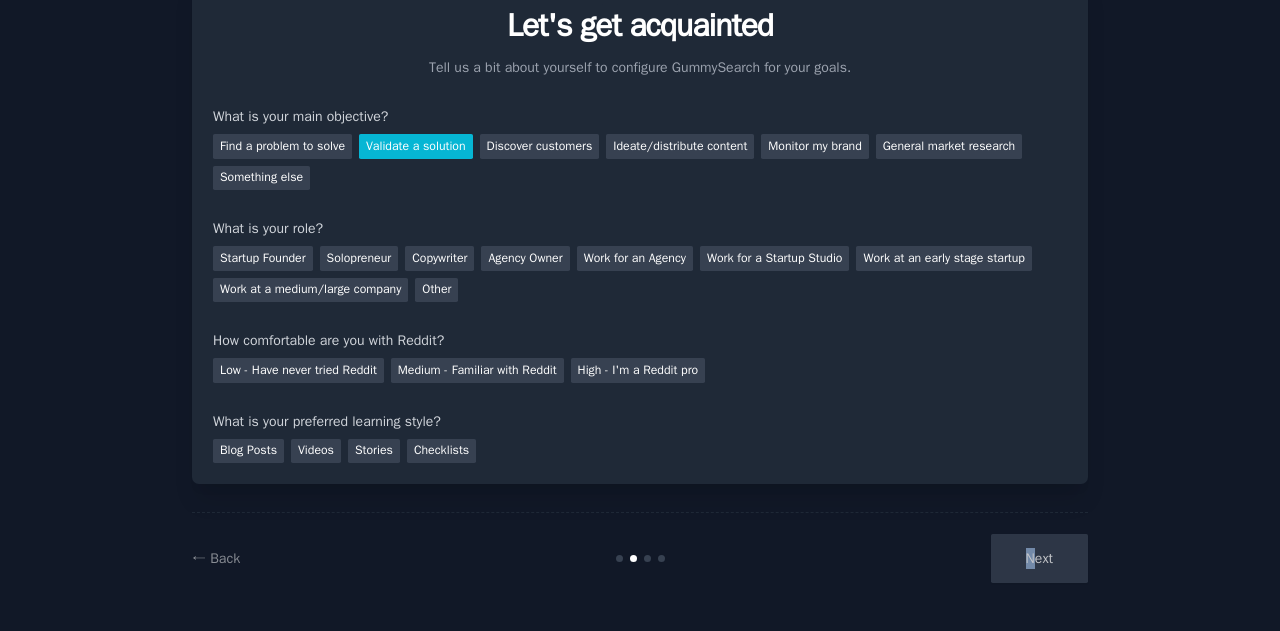 click on "Next" at bounding box center (938, 558) 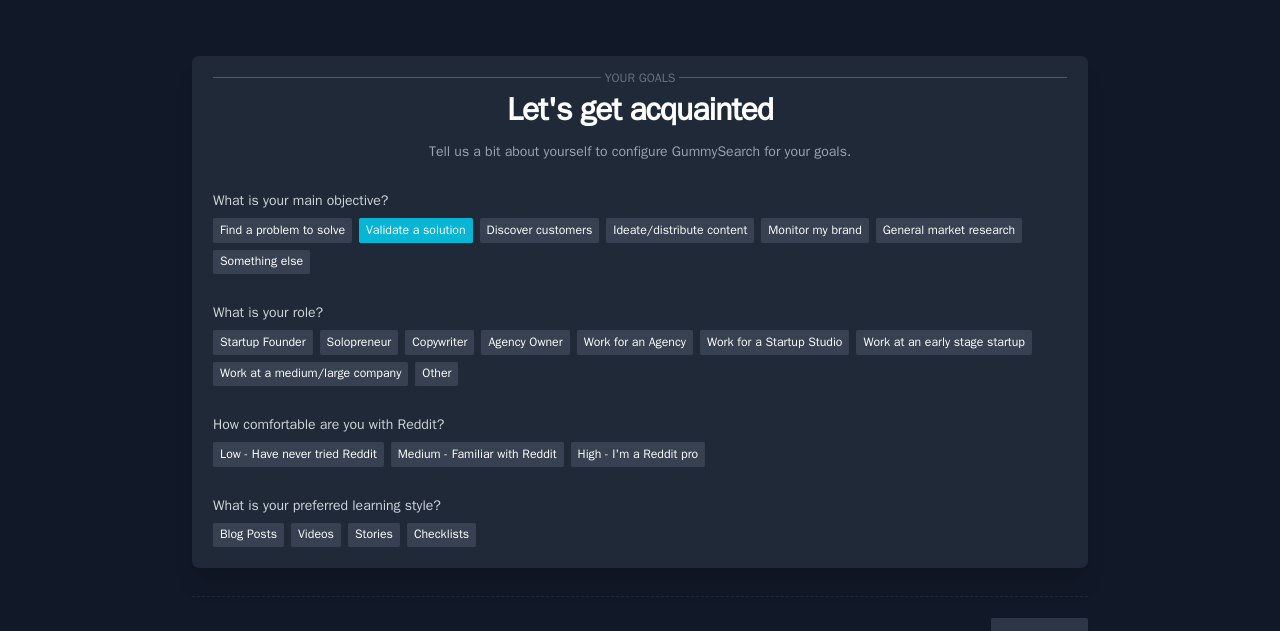 scroll, scrollTop: 84, scrollLeft: 0, axis: vertical 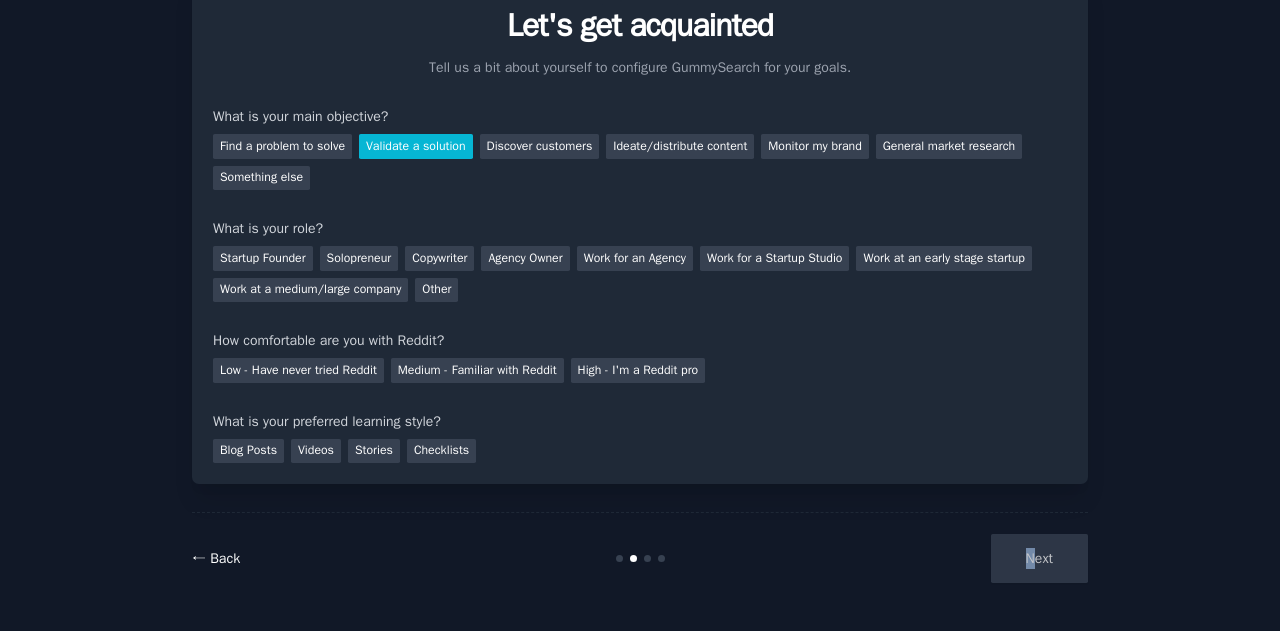 click on "← Back" at bounding box center [216, 558] 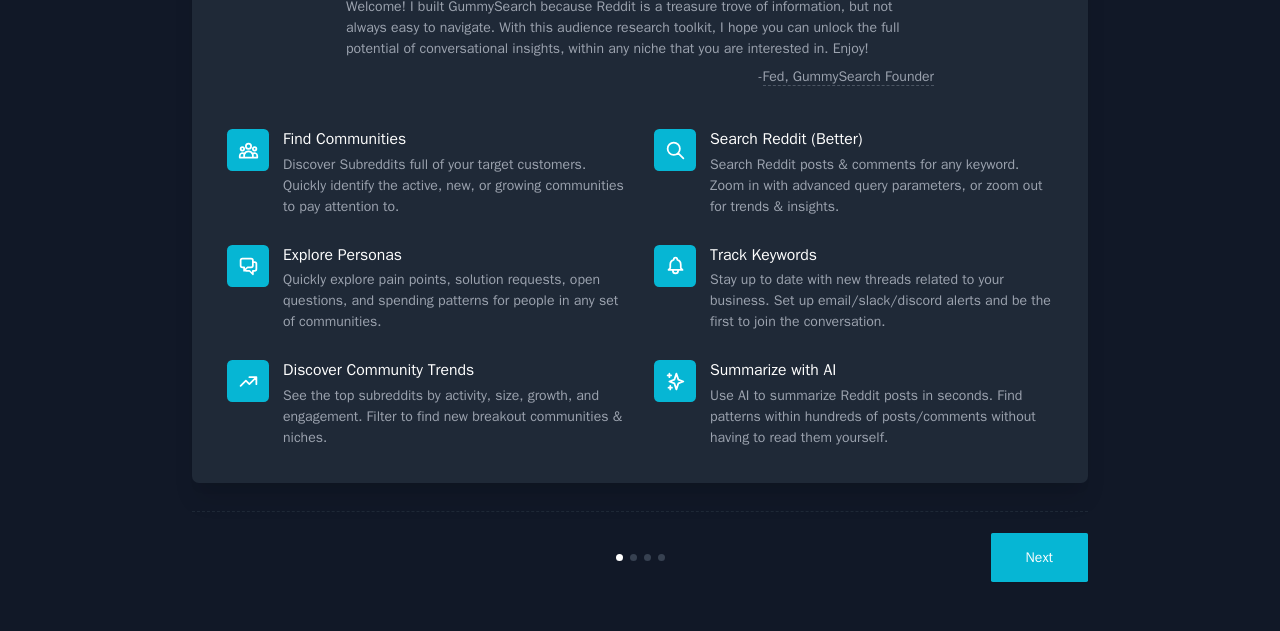 click on "Next" at bounding box center [1039, 557] 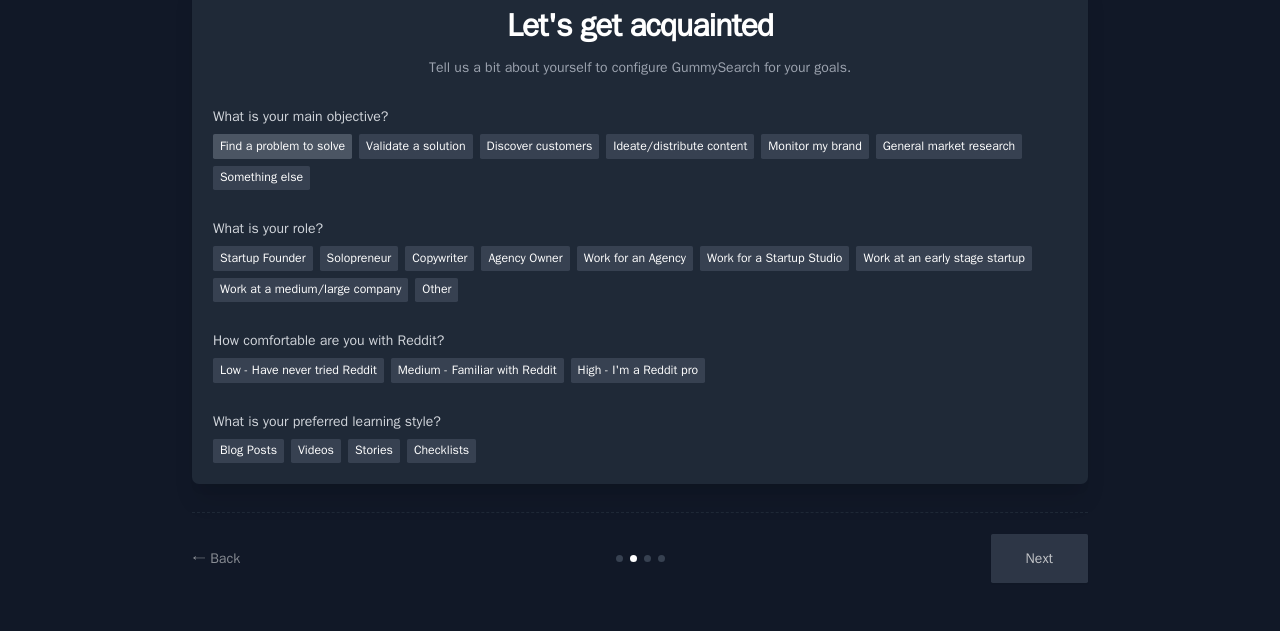 click on "Find a problem to solve" at bounding box center (282, 146) 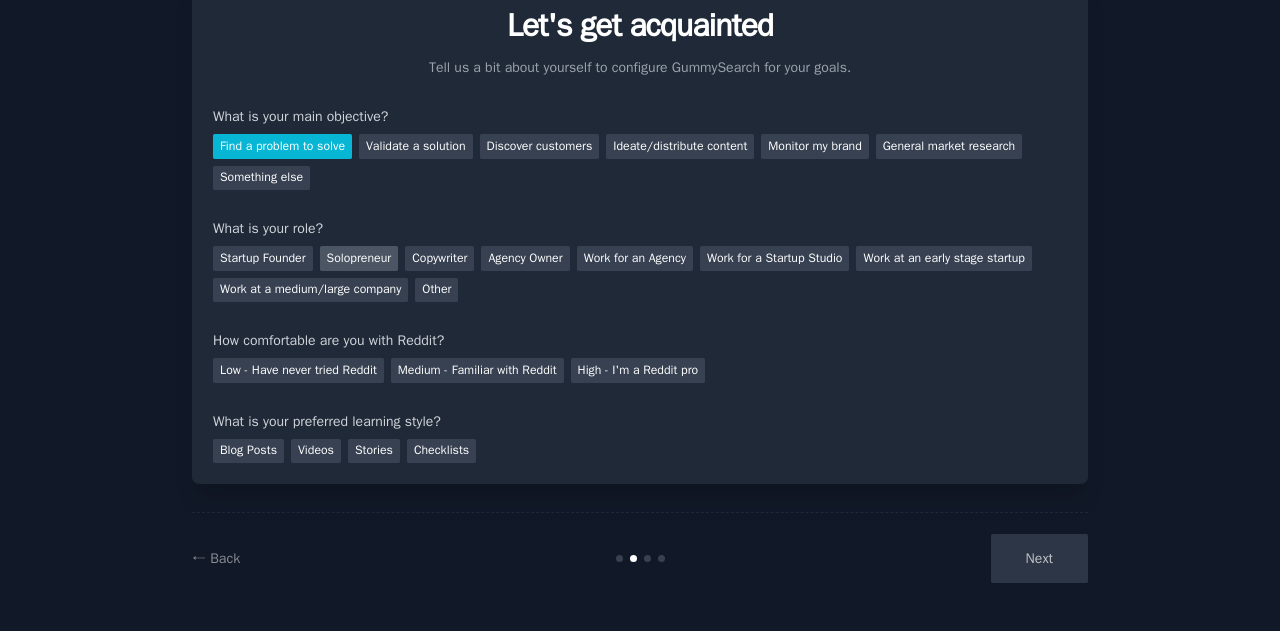click on "Solopreneur" at bounding box center (359, 258) 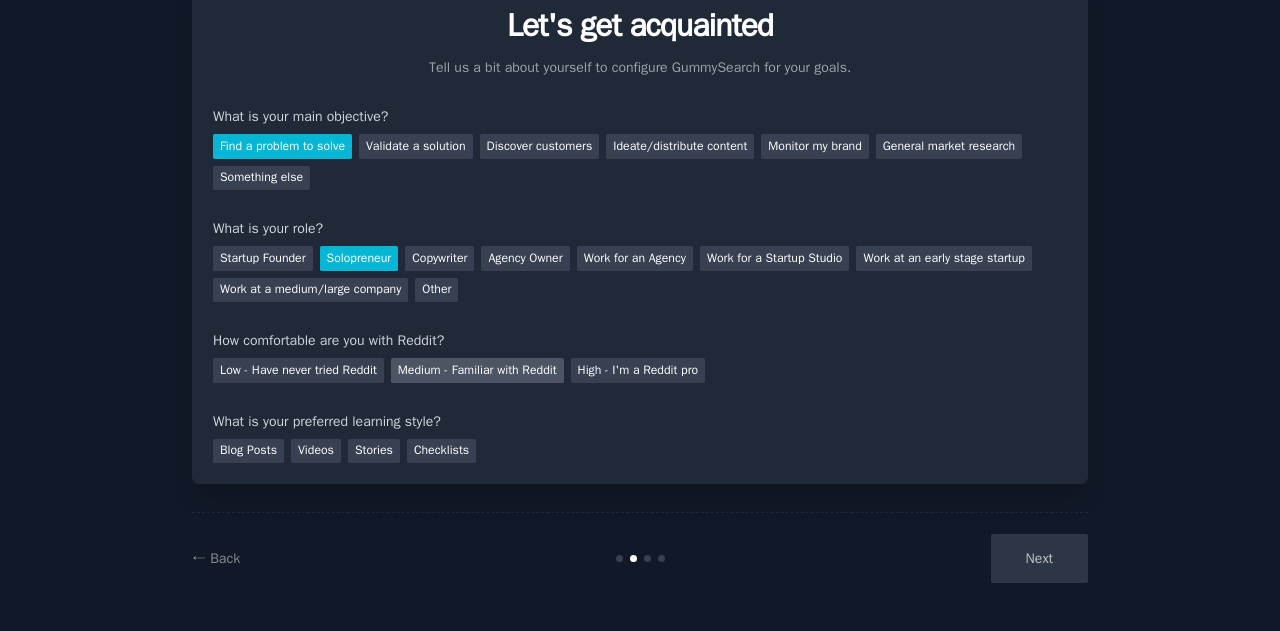 click on "Medium - Familiar with Reddit" at bounding box center (477, 370) 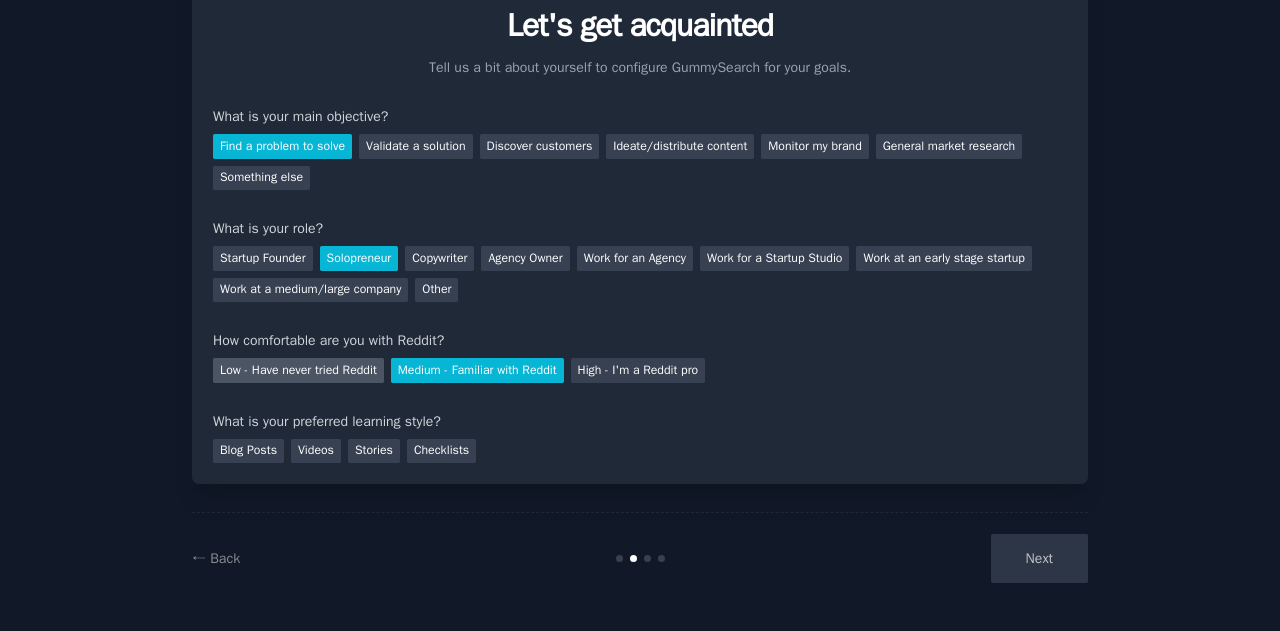 click on "Low - Have never tried Reddit" at bounding box center [298, 370] 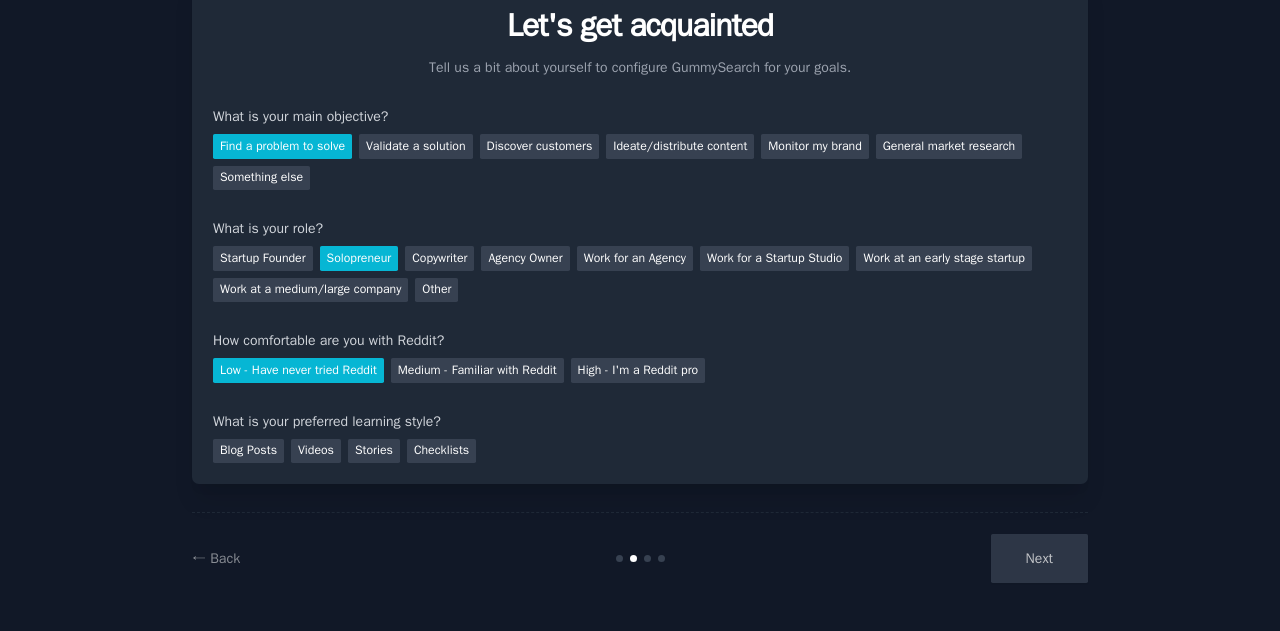 click on "Blog Posts Videos Stories Checklists" at bounding box center (640, 448) 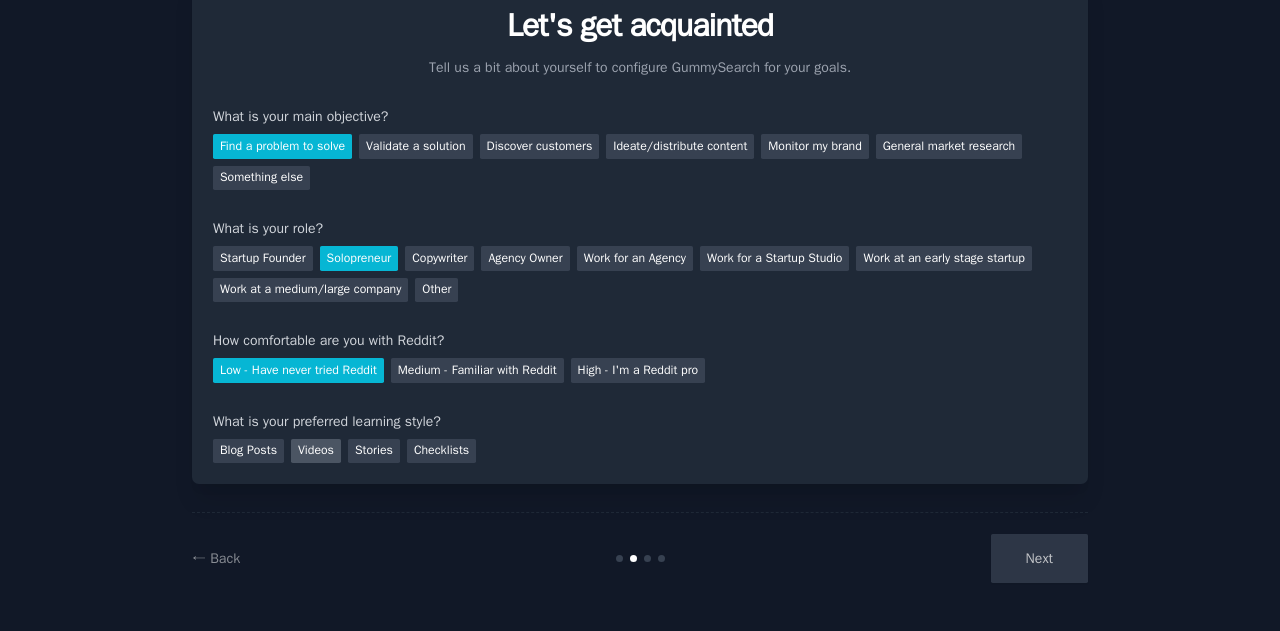 click on "Videos" at bounding box center (316, 451) 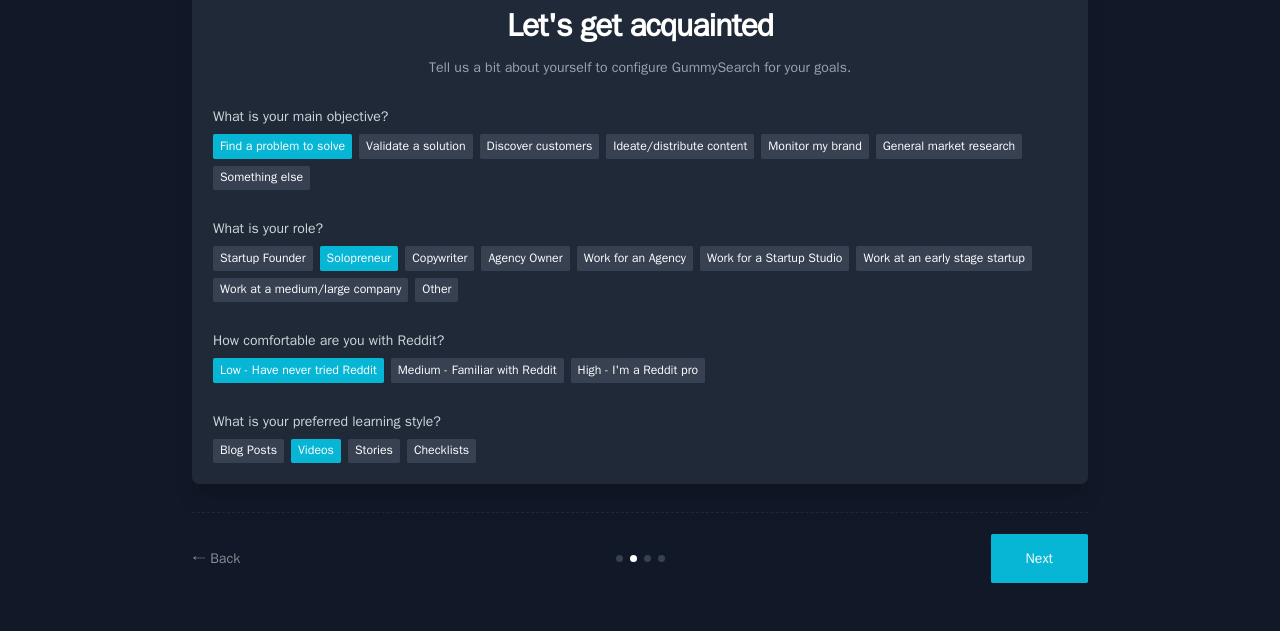 click on "Next" at bounding box center (1039, 558) 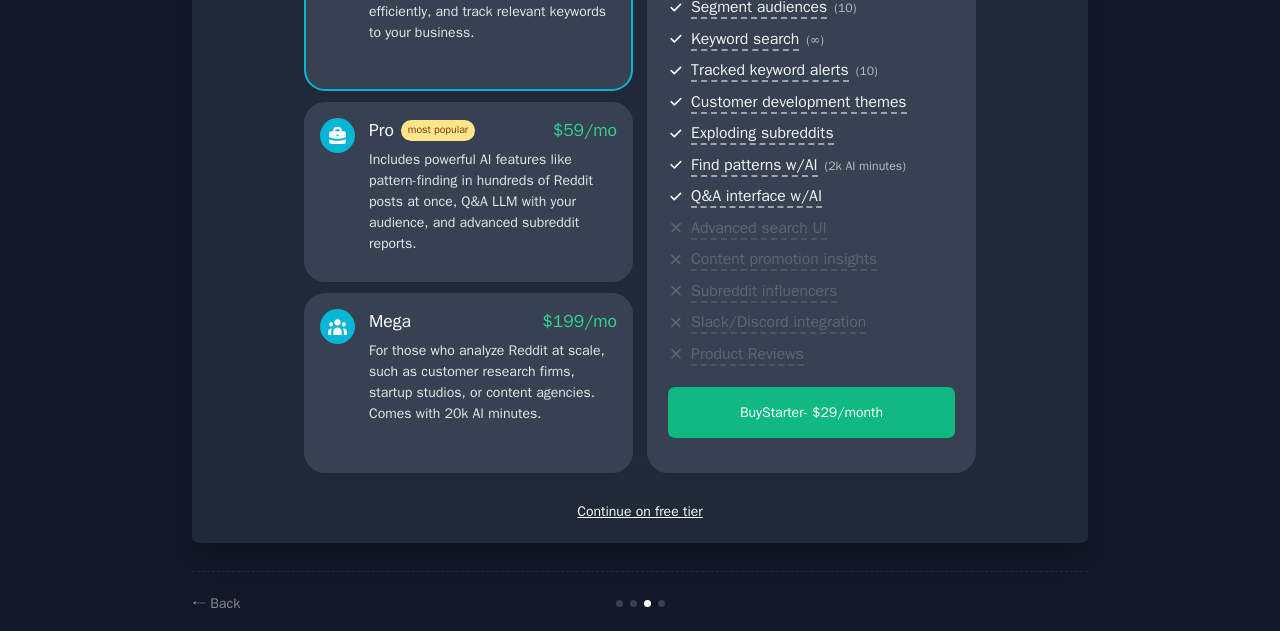 scroll, scrollTop: 298, scrollLeft: 0, axis: vertical 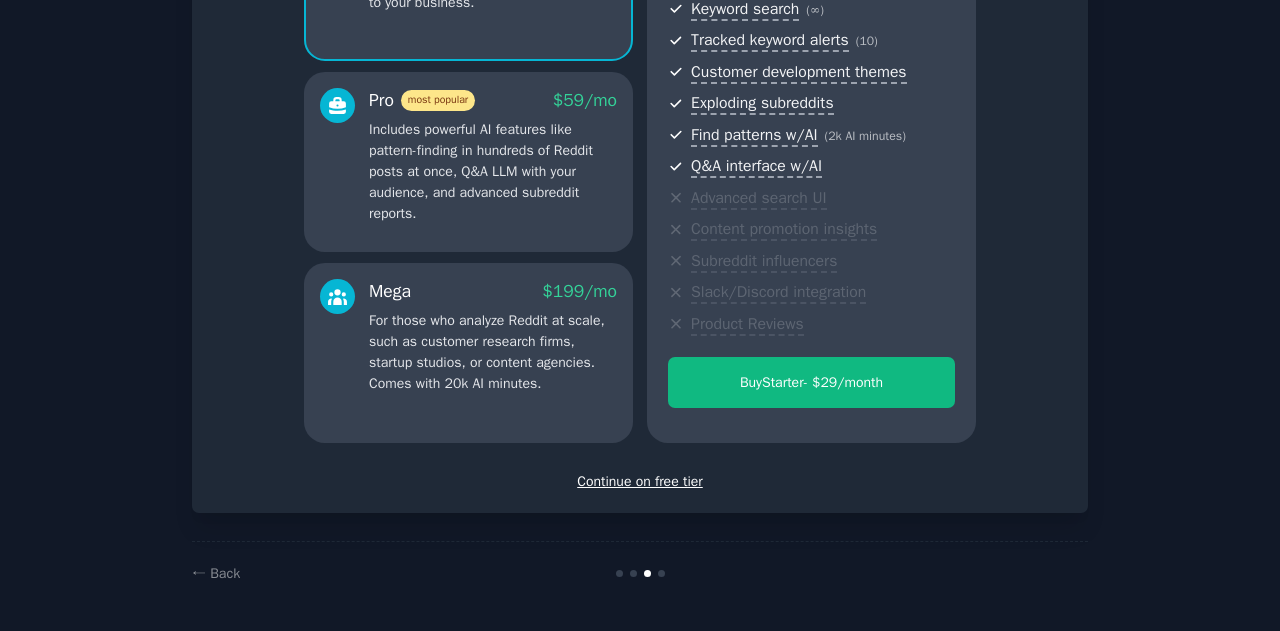 click on "Continue on free tier" at bounding box center (640, 481) 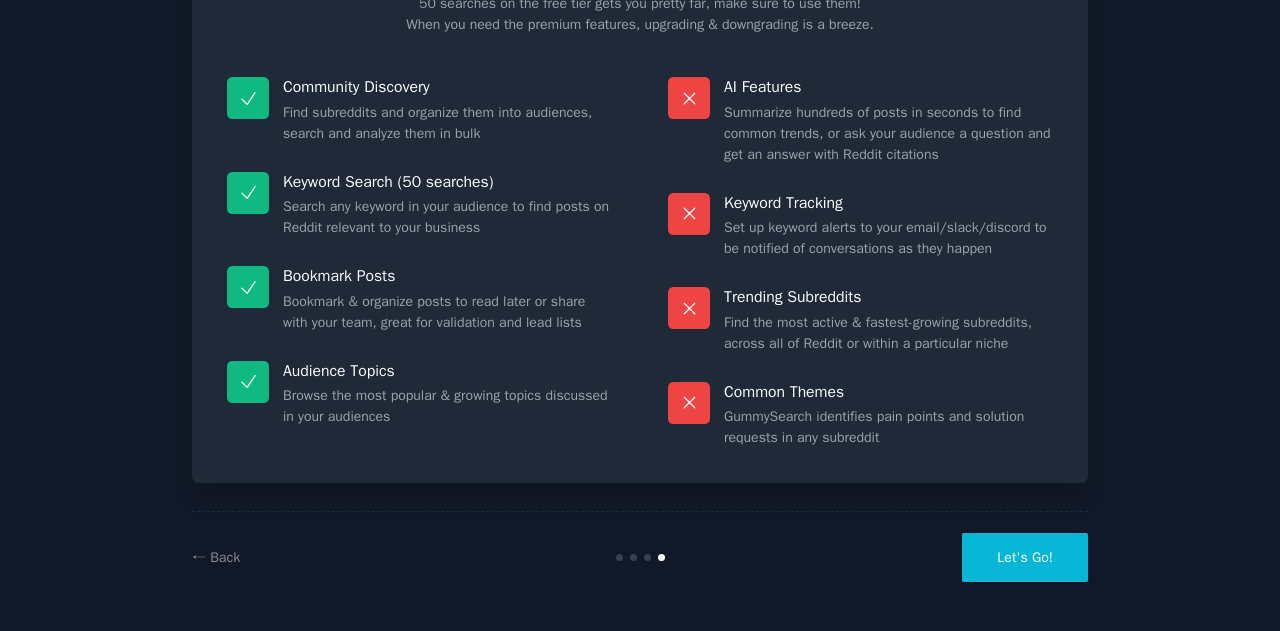 scroll, scrollTop: 210, scrollLeft: 0, axis: vertical 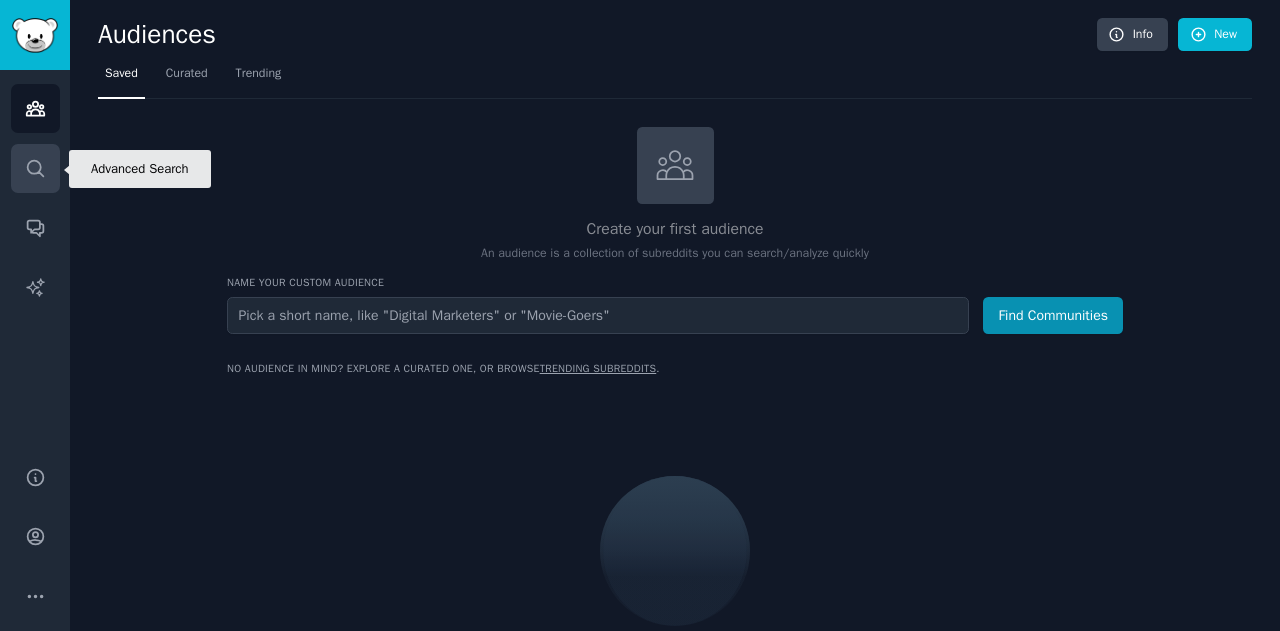 click 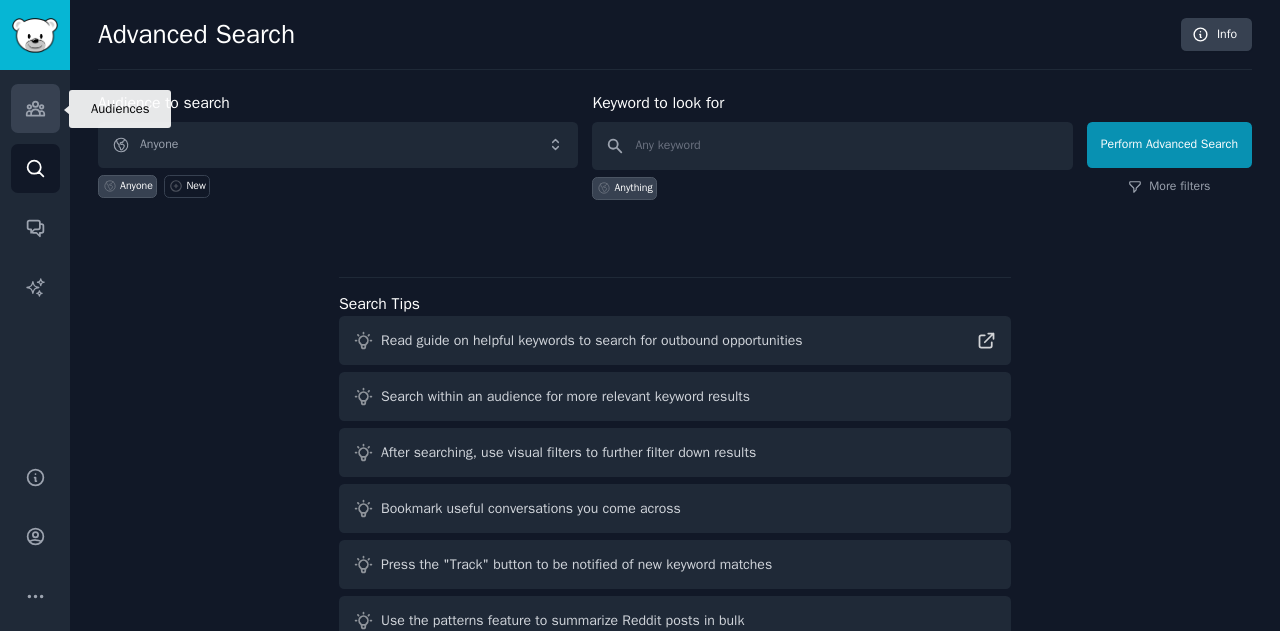 click on "Audiences" at bounding box center (35, 108) 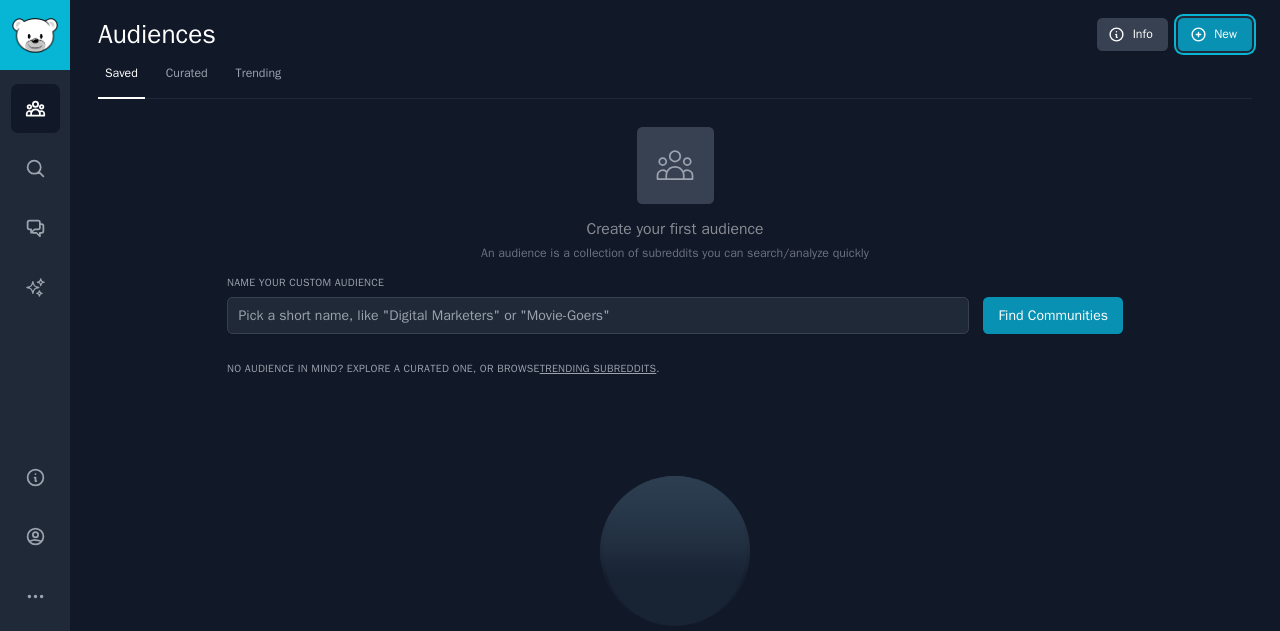 click on "New" at bounding box center (1215, 35) 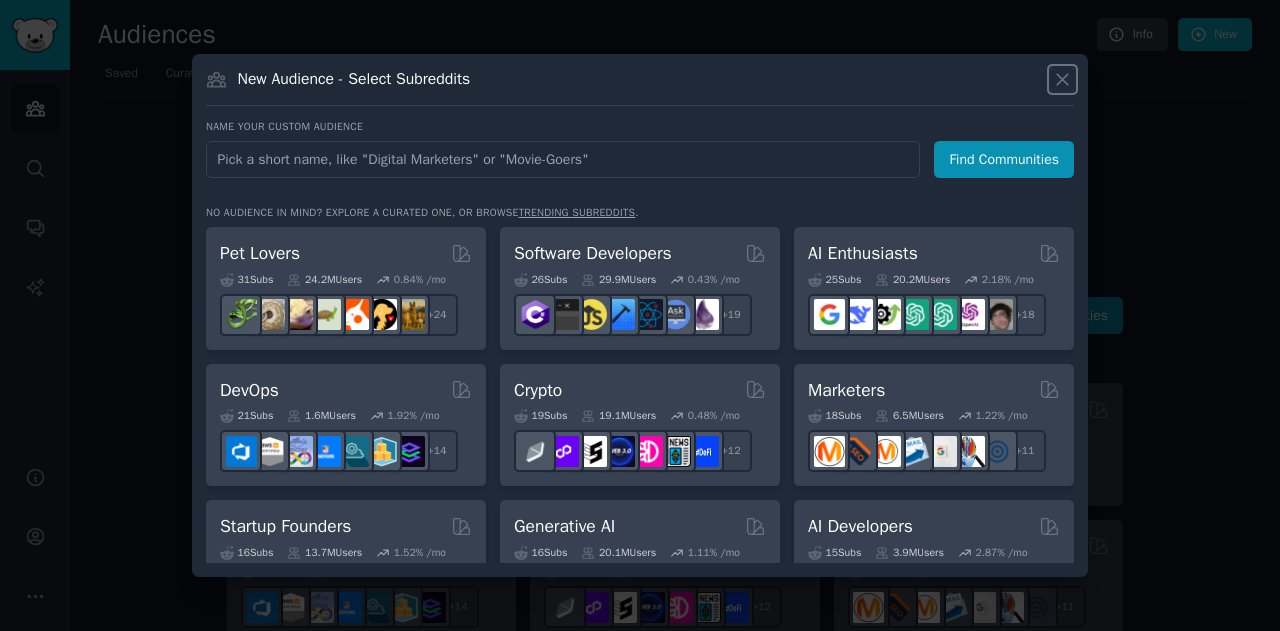click 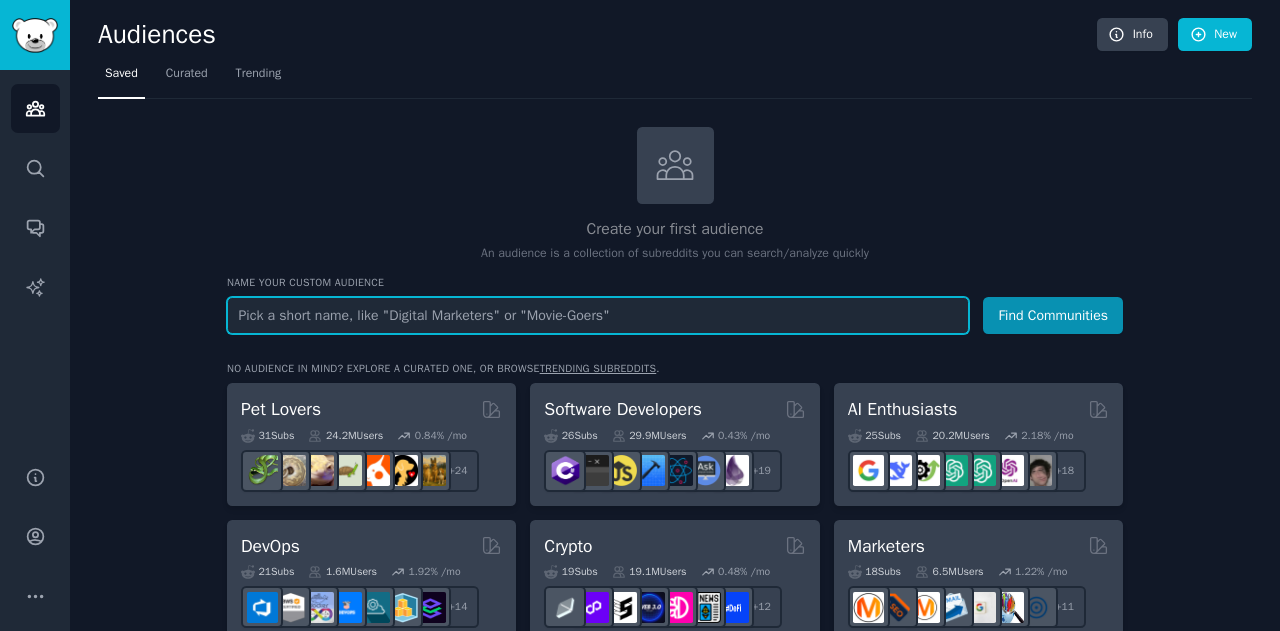 click at bounding box center [598, 315] 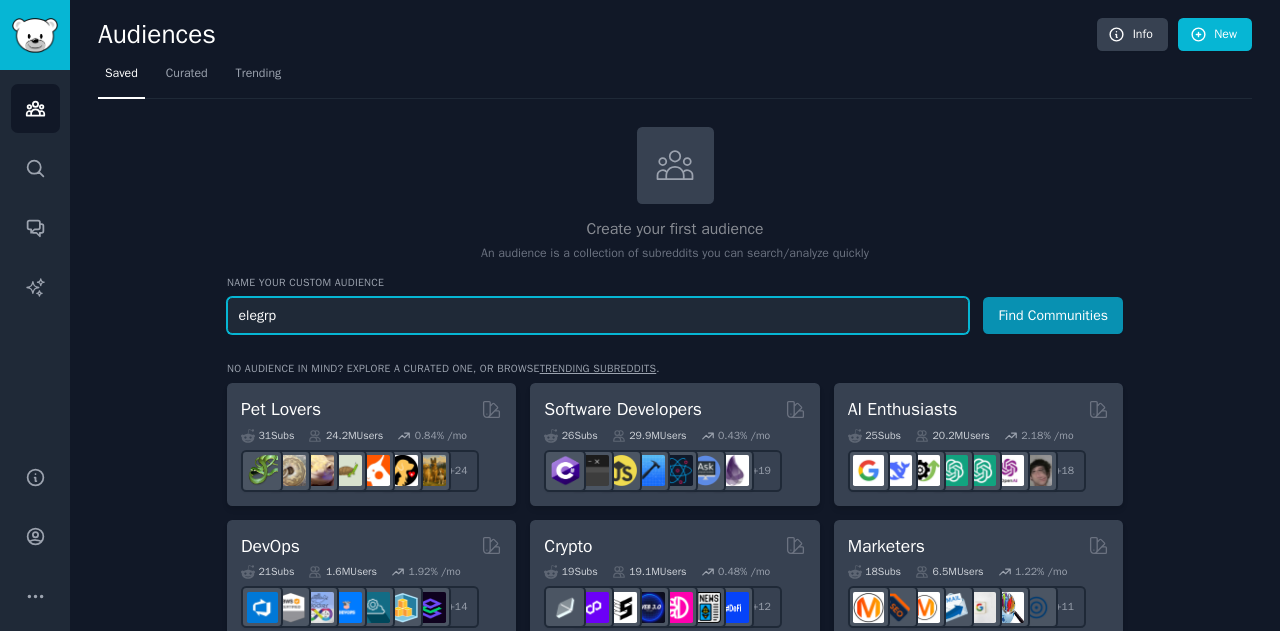 type on "elegrp" 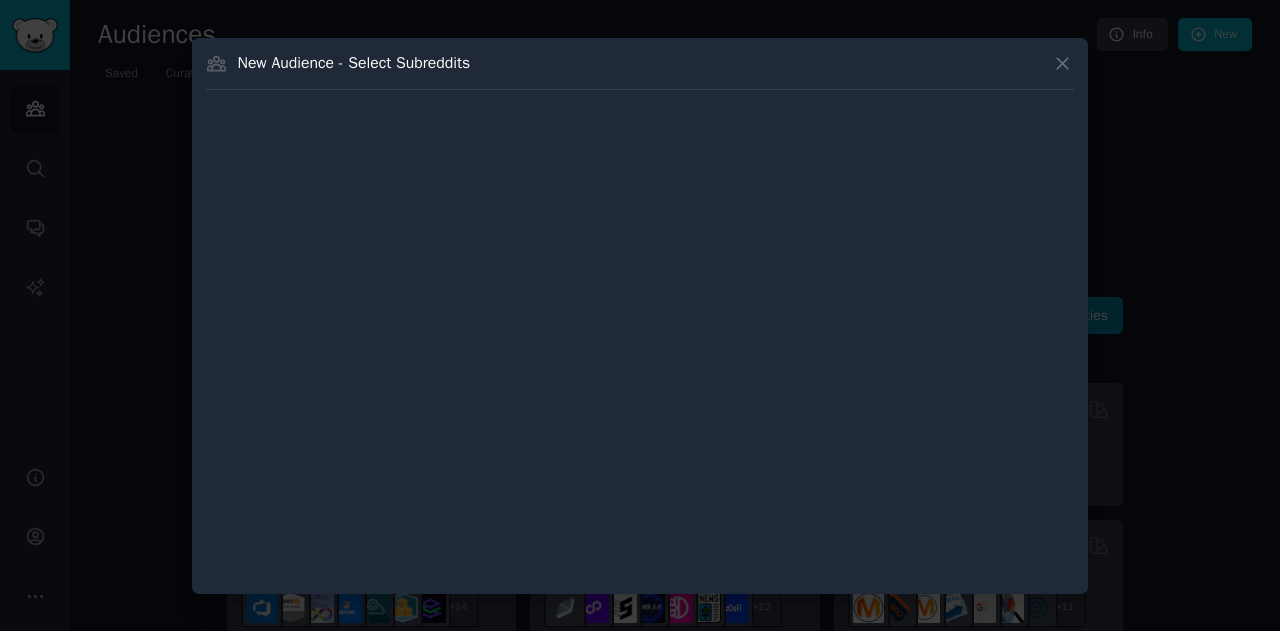 type 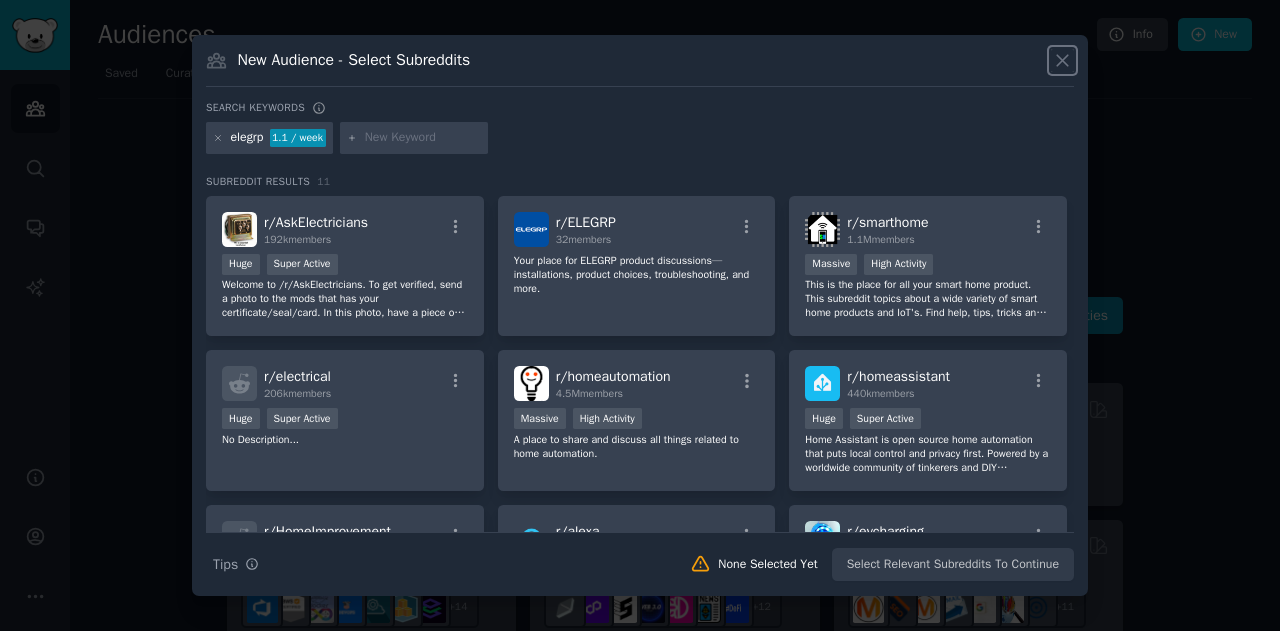 click 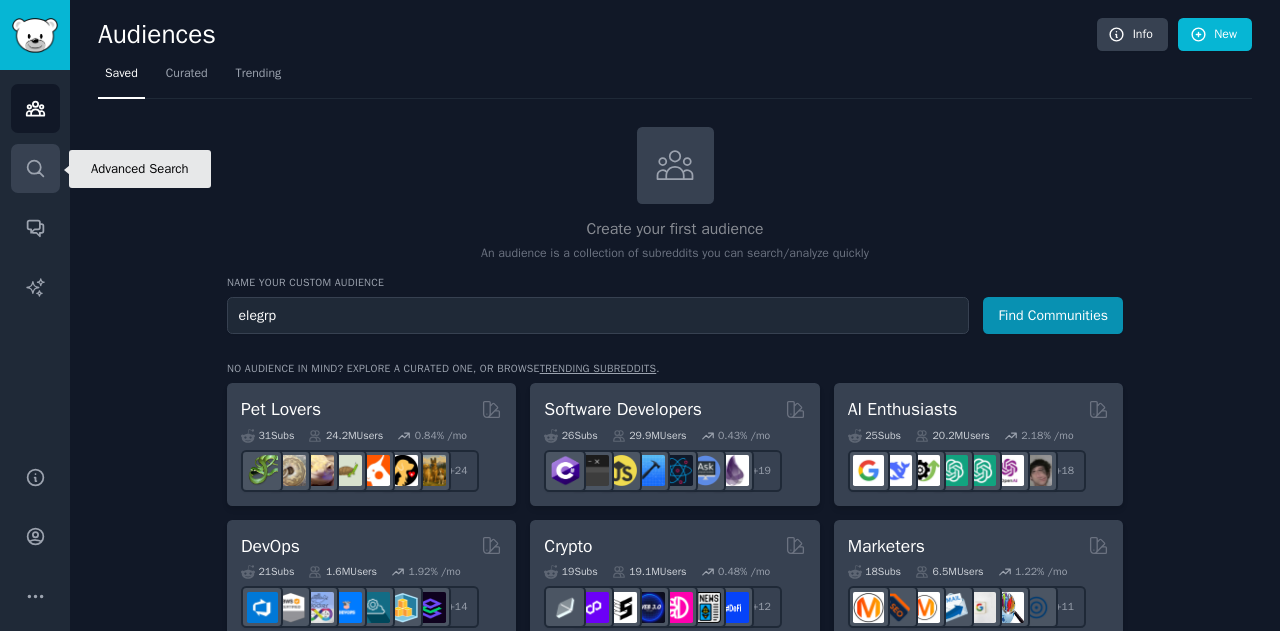 click on "Search" at bounding box center (35, 168) 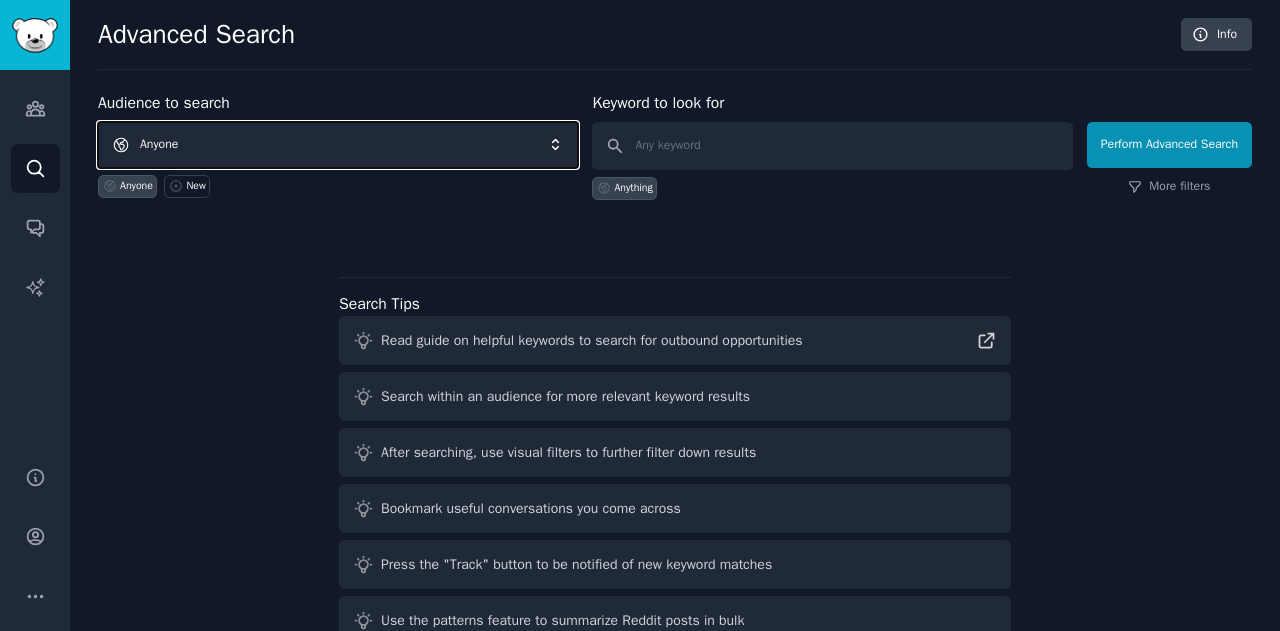 click on "Anyone" at bounding box center [338, 145] 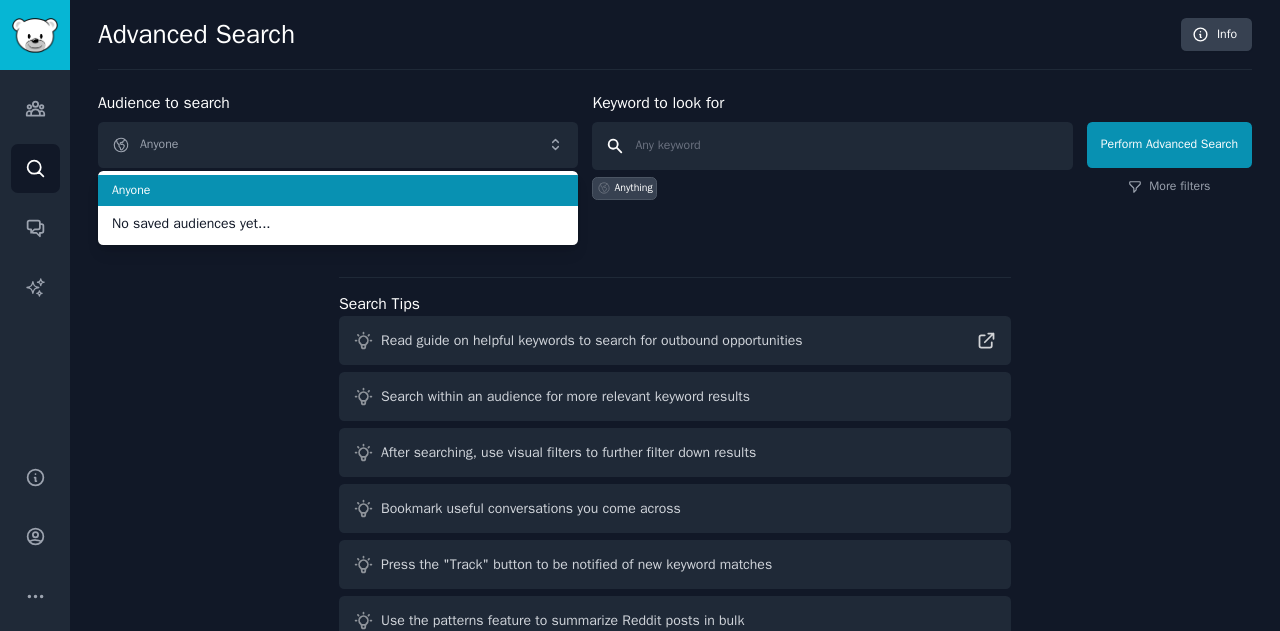 click at bounding box center (832, 146) 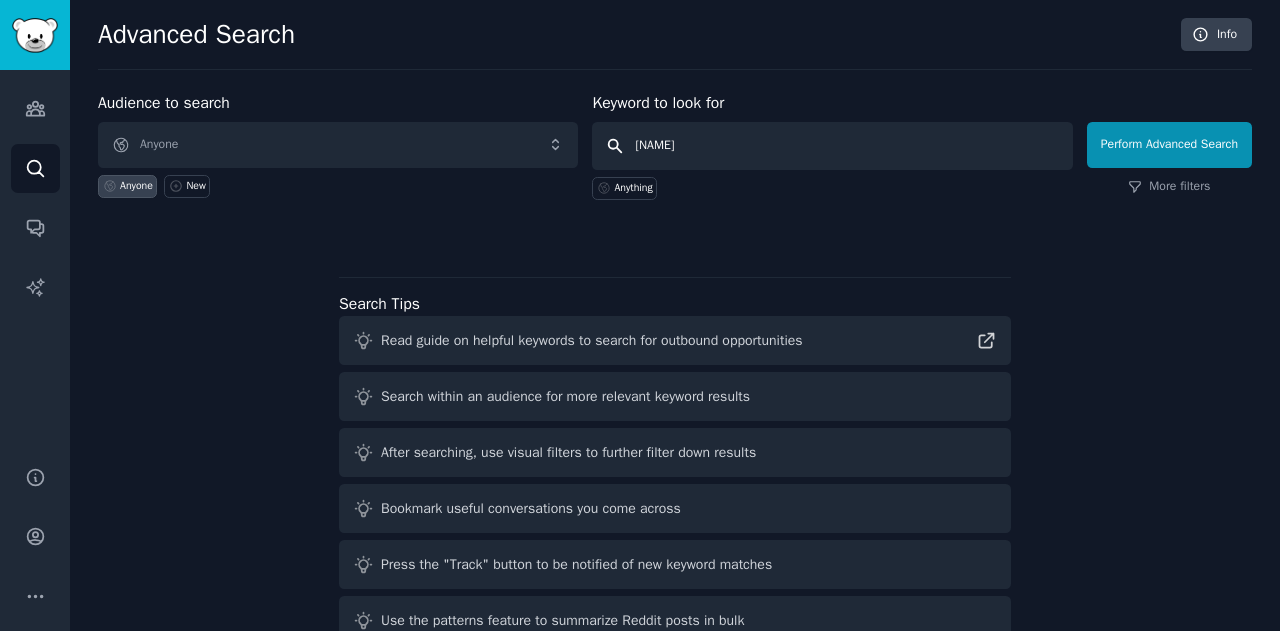 type on "elegrp" 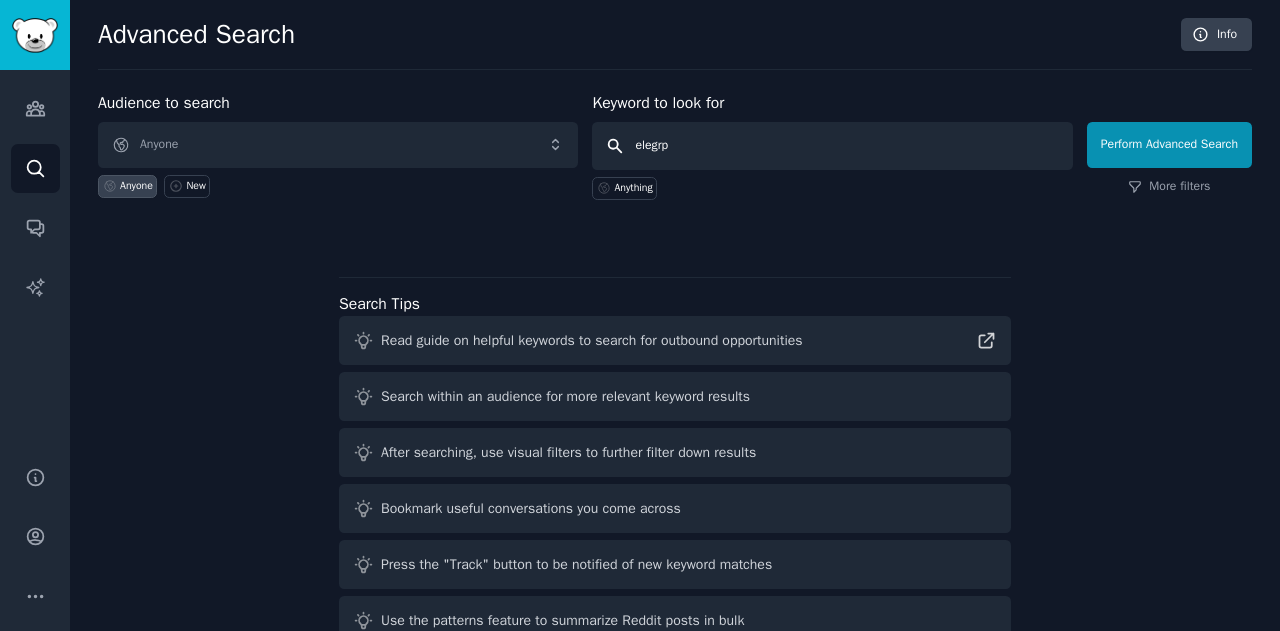 click on "Perform Advanced Search" at bounding box center (1169, 145) 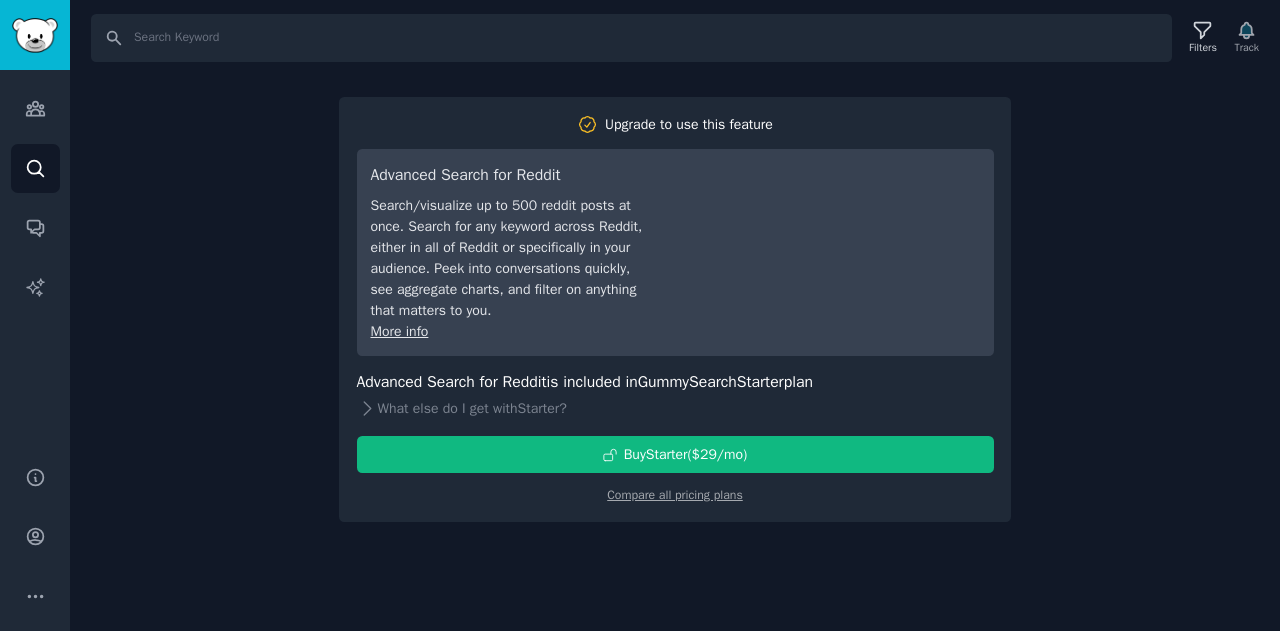 click on "Search Filters Track Upgrade to use this feature Advanced Search for Reddit Search/visualize up to 500 reddit posts at once. Search for any keyword across Reddit, either in all of Reddit or specifically in your audience. Peek into conversations quickly, see aggregate charts, and filter on anything that matters to you. More info Advanced Search for Reddit  is included in  GummySearch  Starter  plan What else do I get with  Starter ? Buy  Starter  ($ 29 /mo ) Compare all pricing plans" at bounding box center (675, 315) 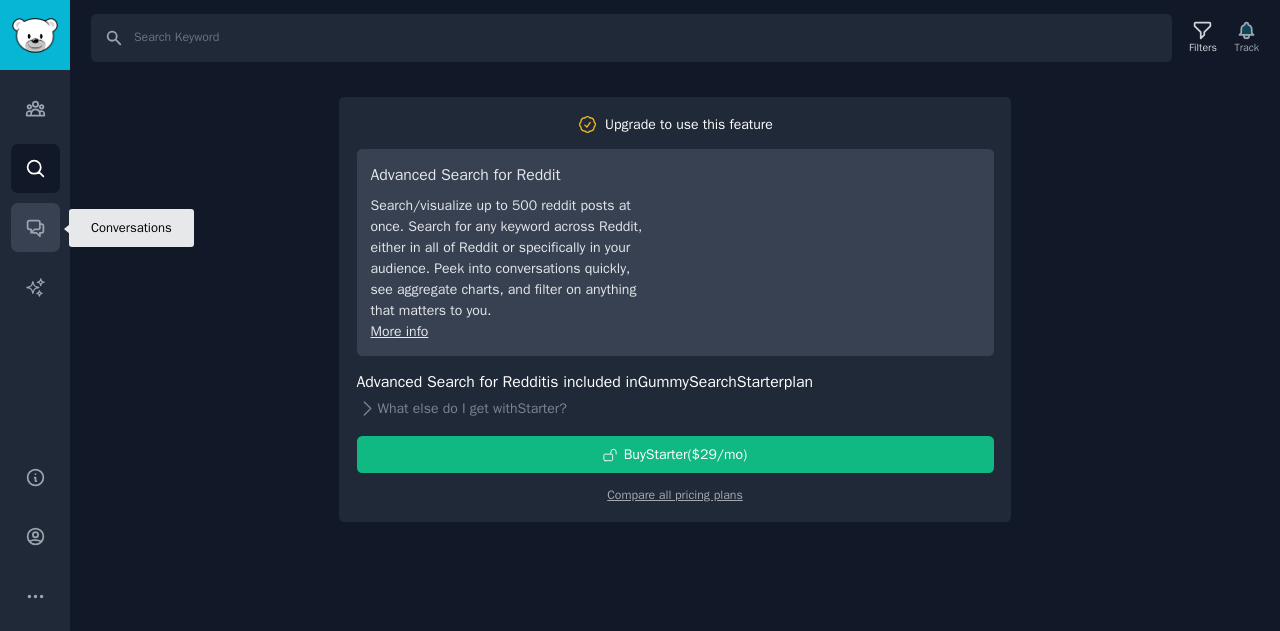click 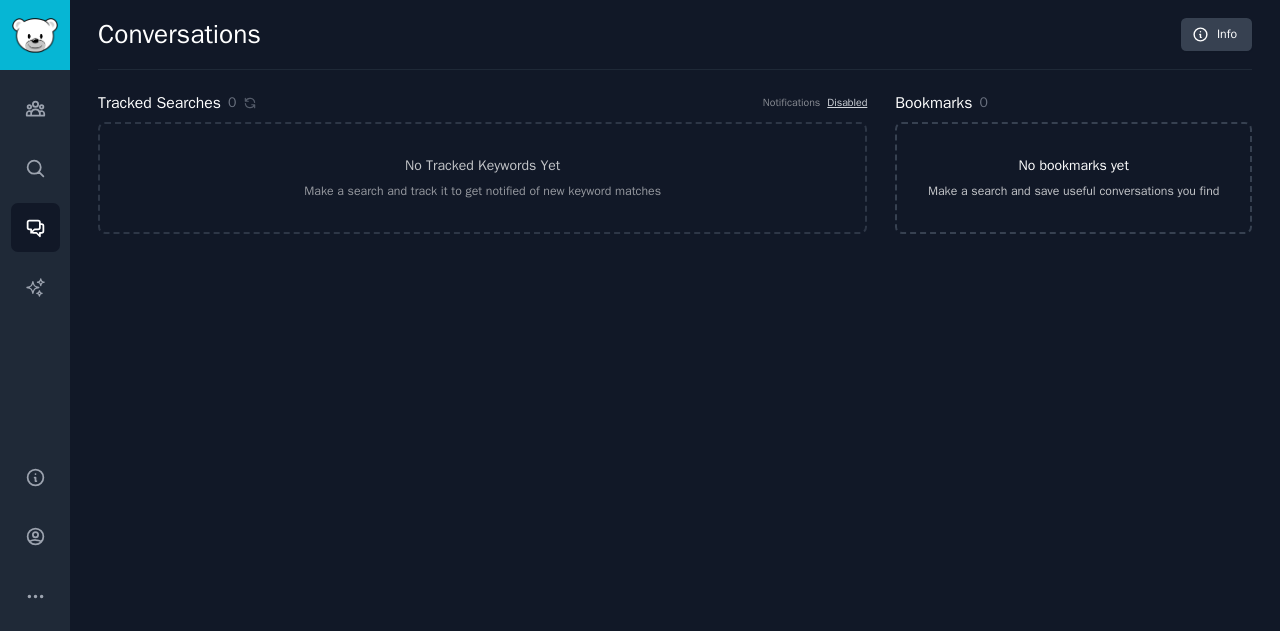 click on "No bookmarks yet Make a search and save useful conversations you find" at bounding box center (1073, 178) 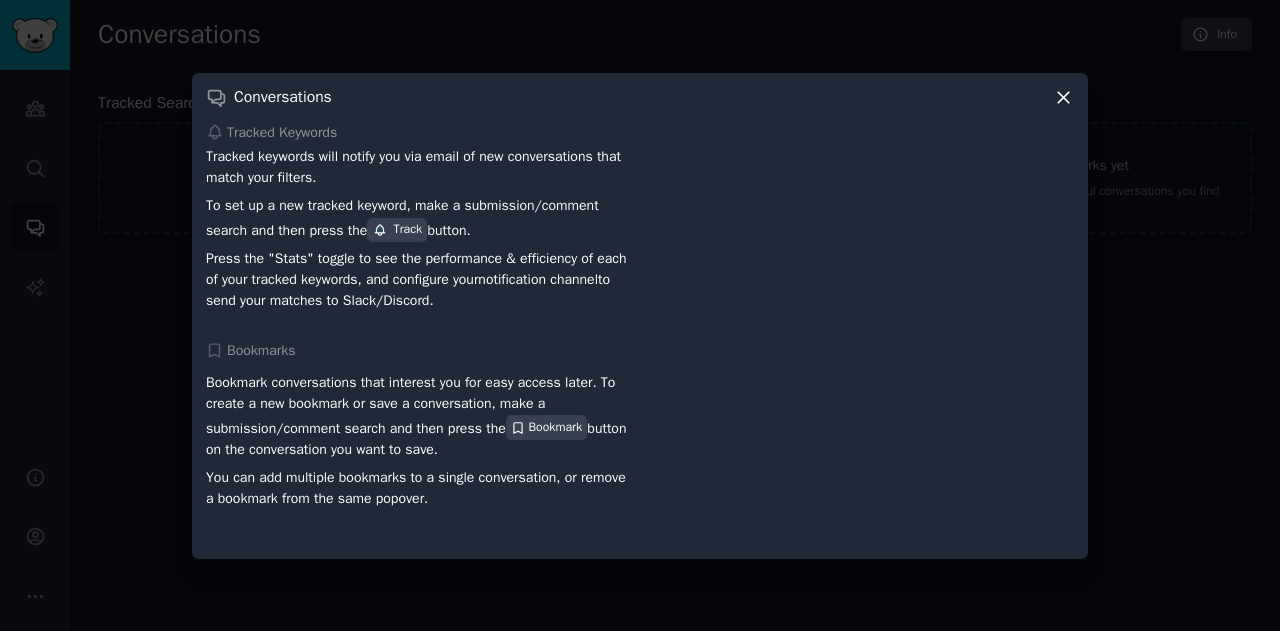 click 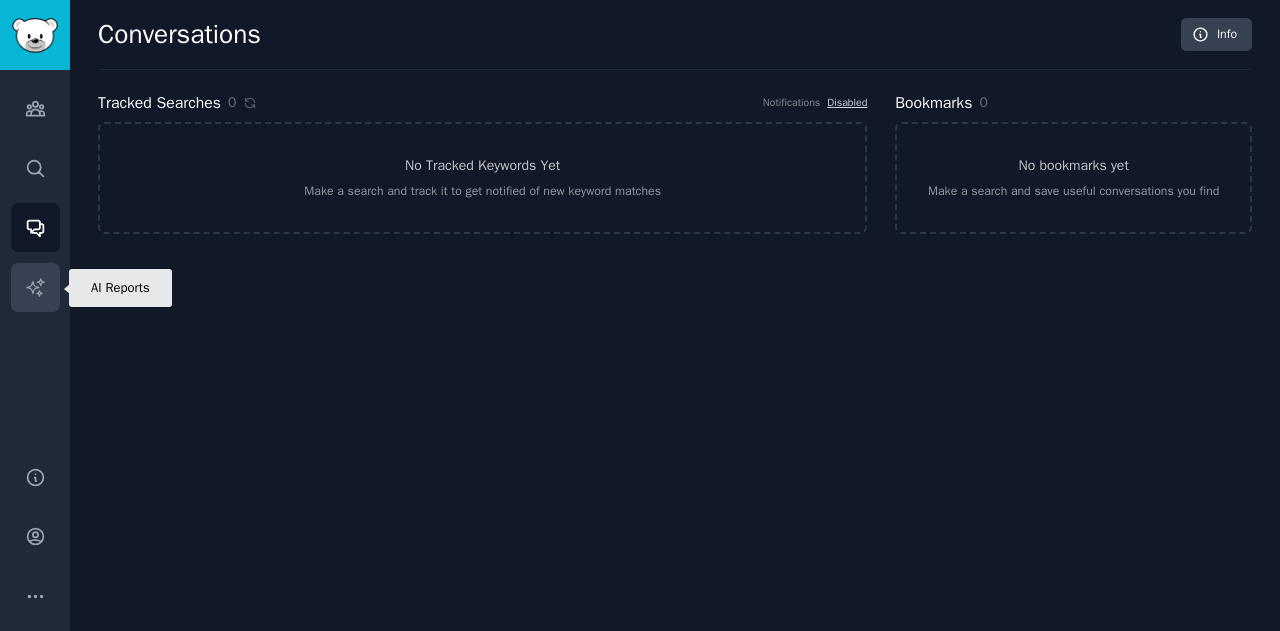 click 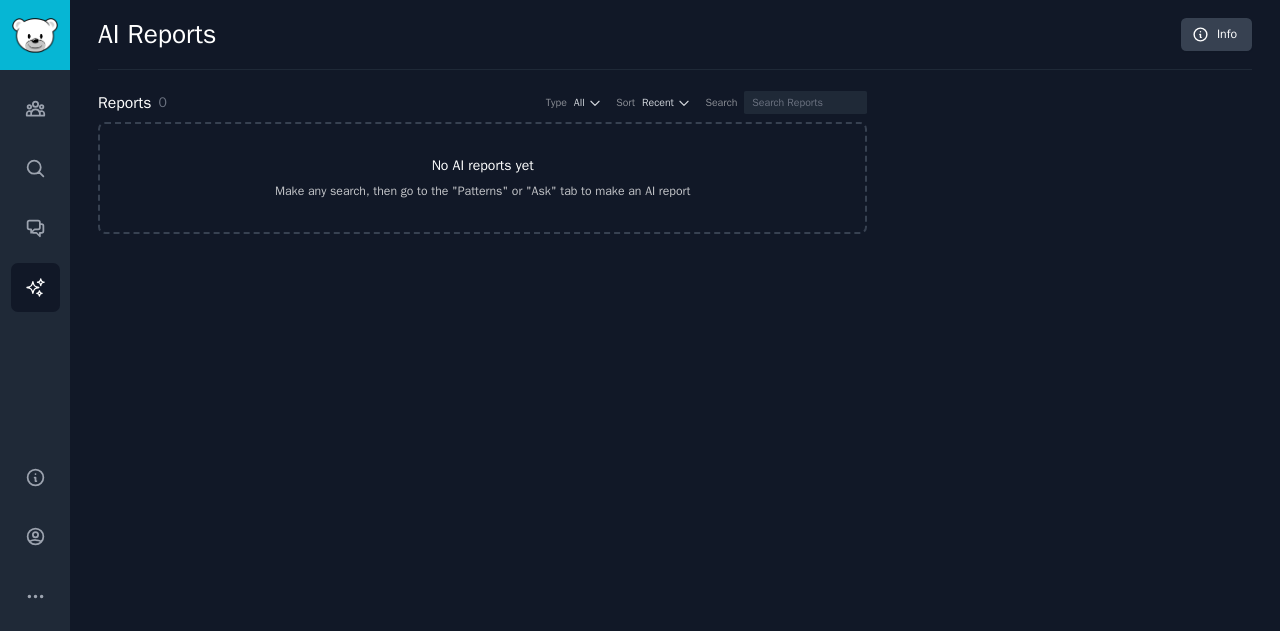 click on "No AI reports yet  Make any search, then go to the "Patterns" or "Ask" tab to make an AI report" at bounding box center [482, 178] 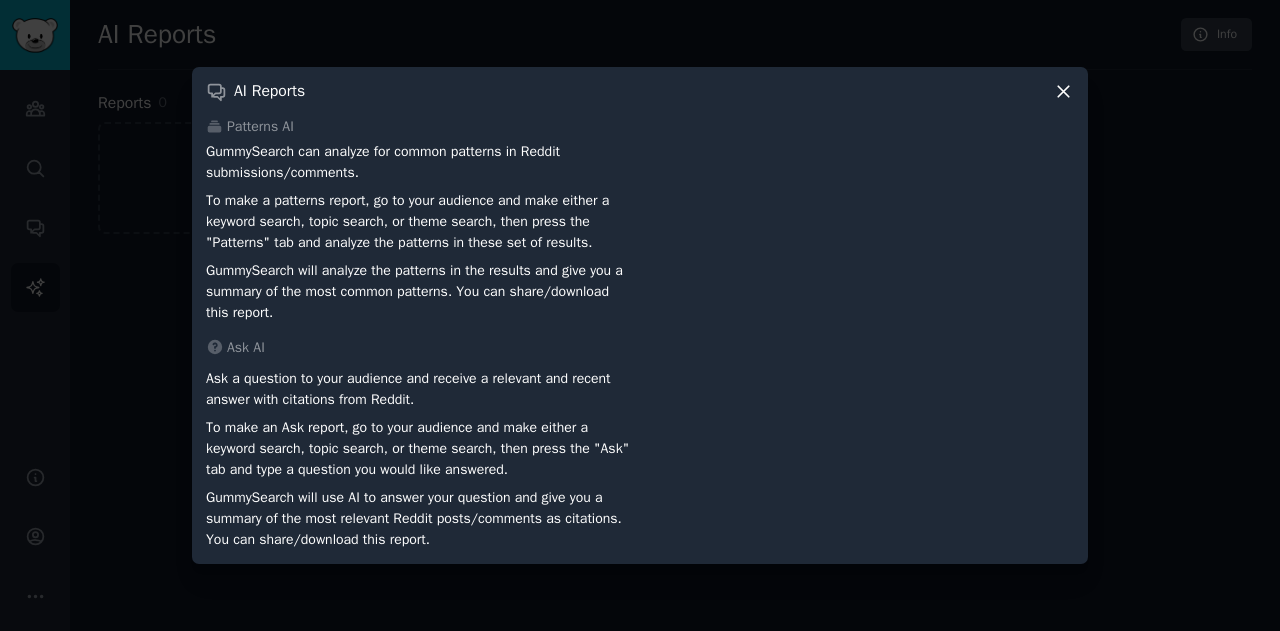 click 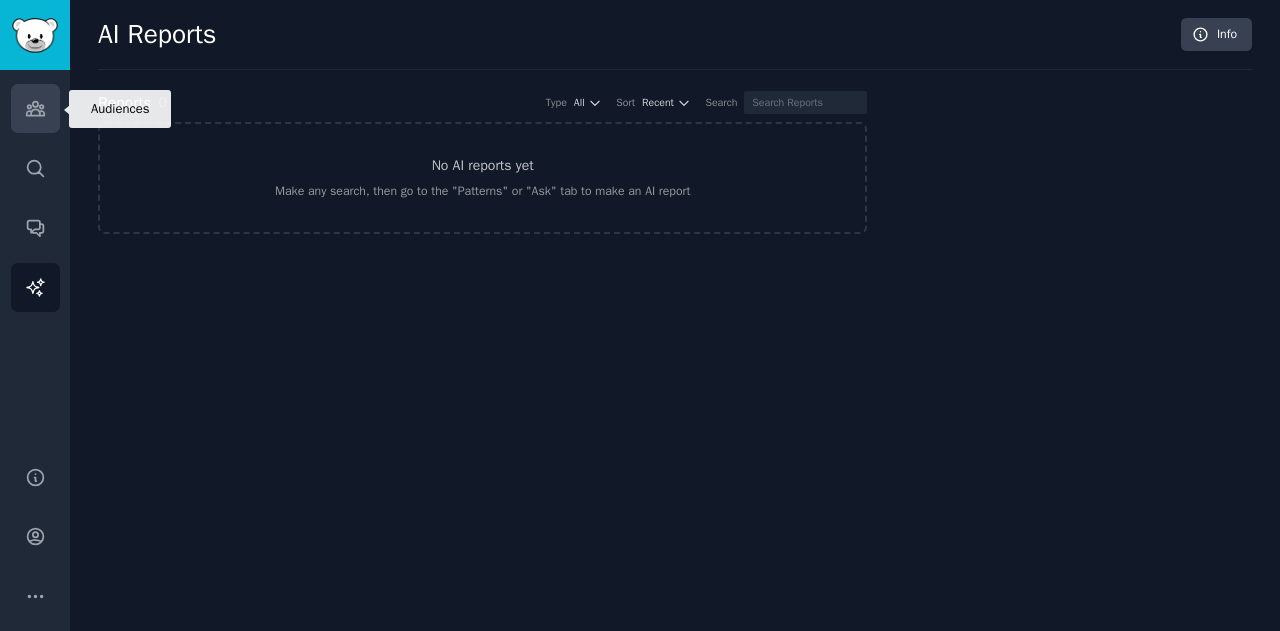 click 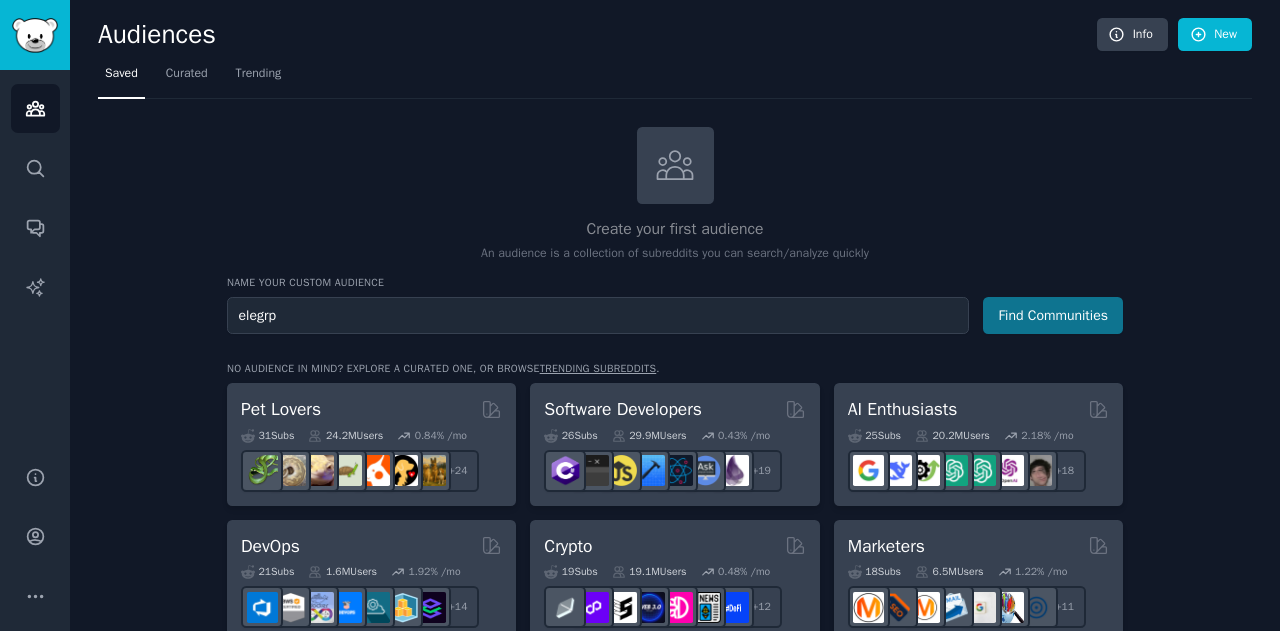 type on "elegrp" 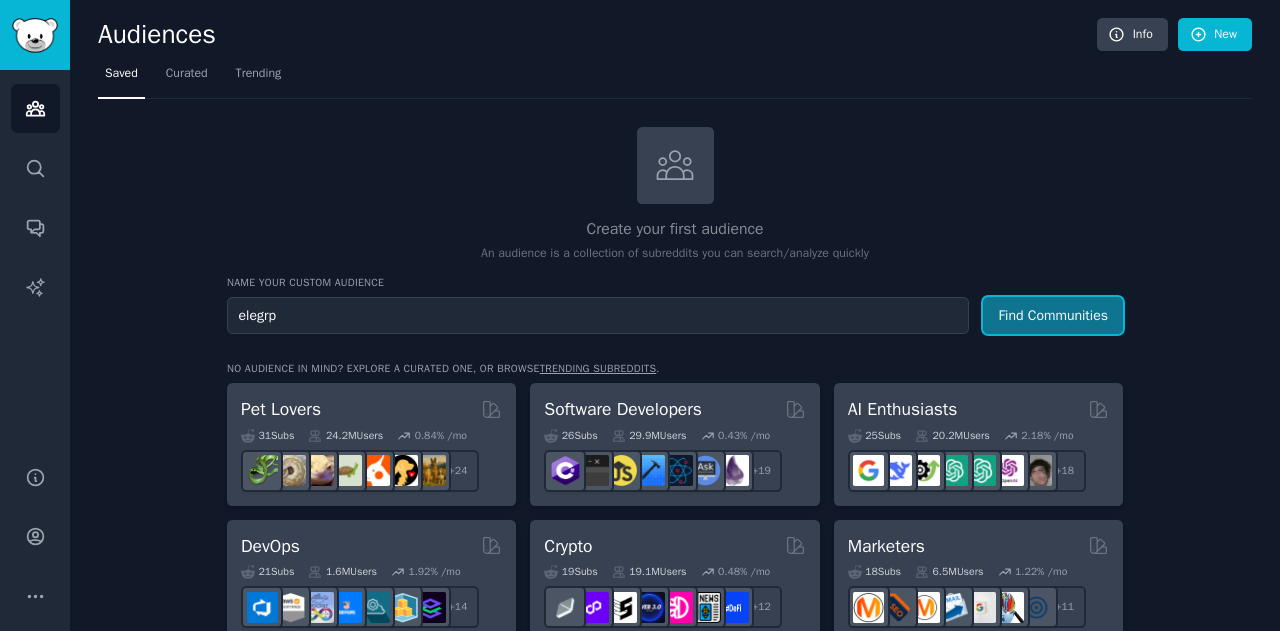click on "Find Communities" at bounding box center [1053, 315] 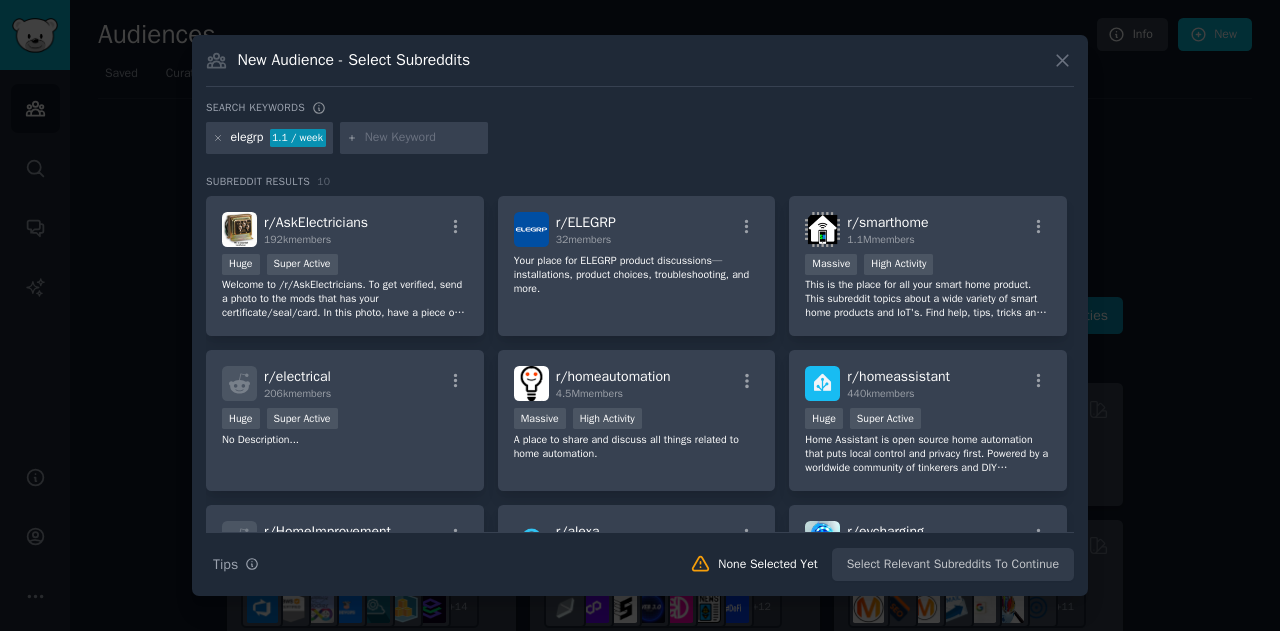click 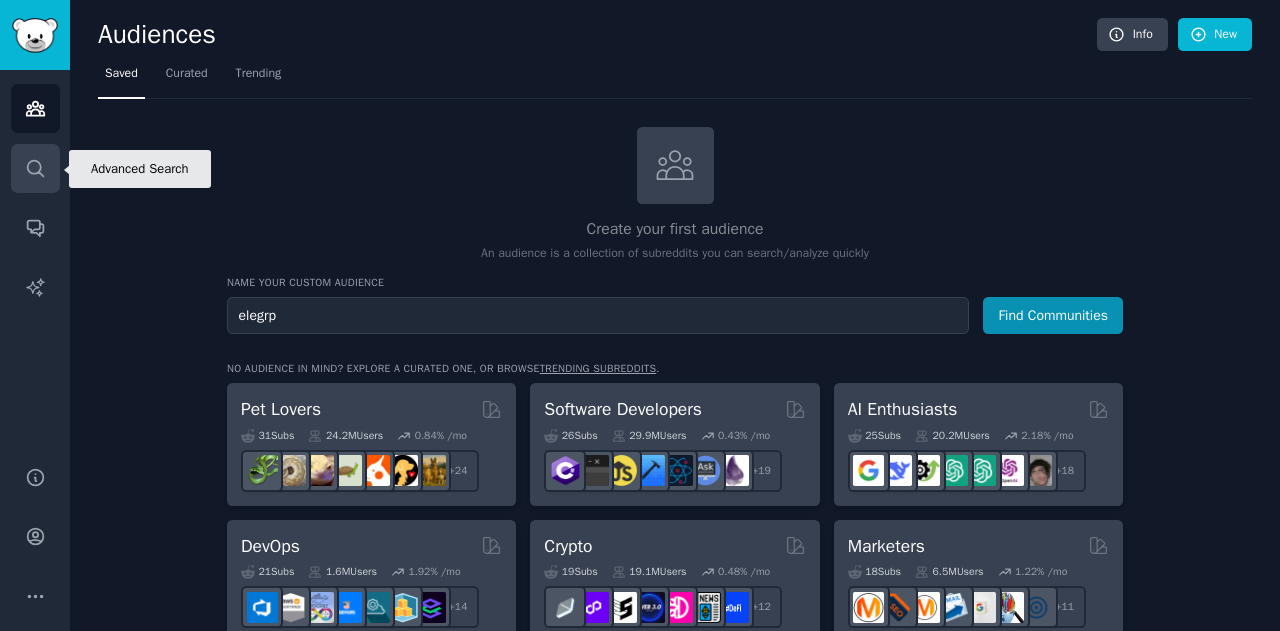 click on "Search" at bounding box center (35, 168) 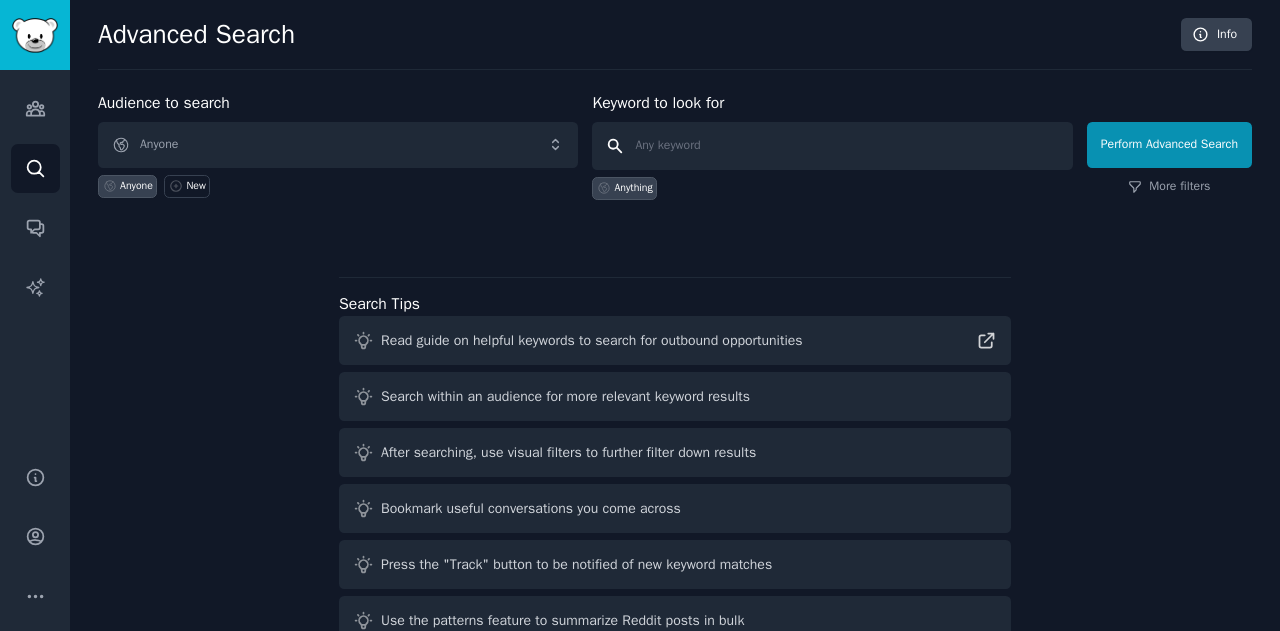 click at bounding box center (832, 146) 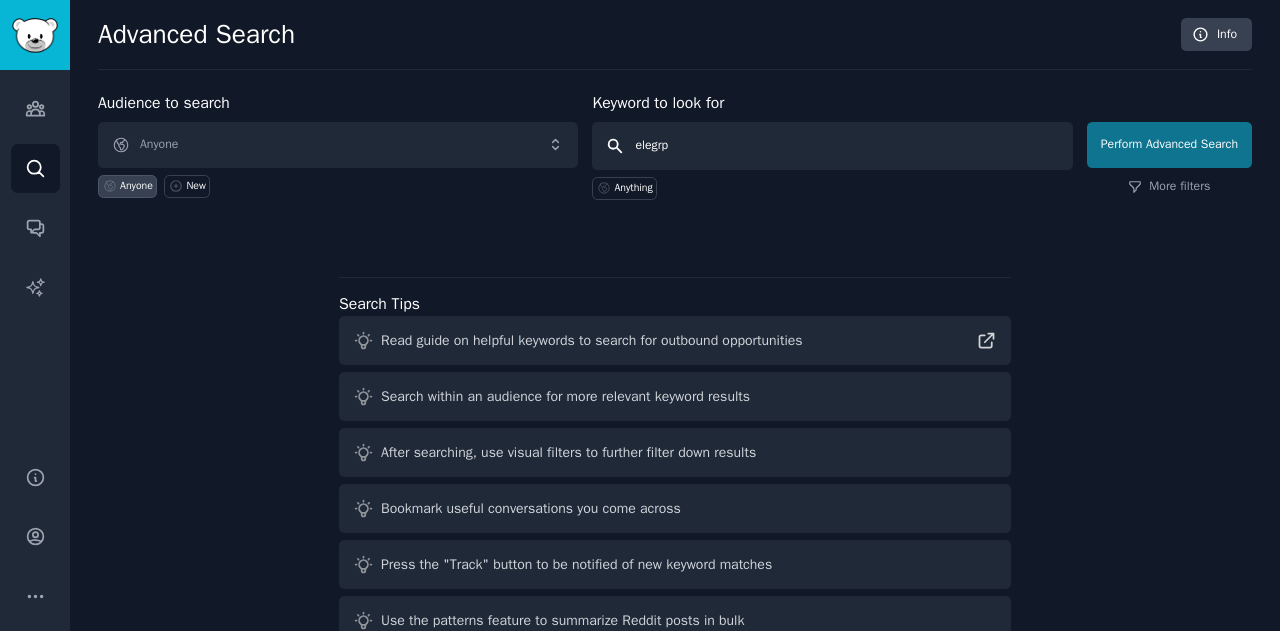 type on "elegrp" 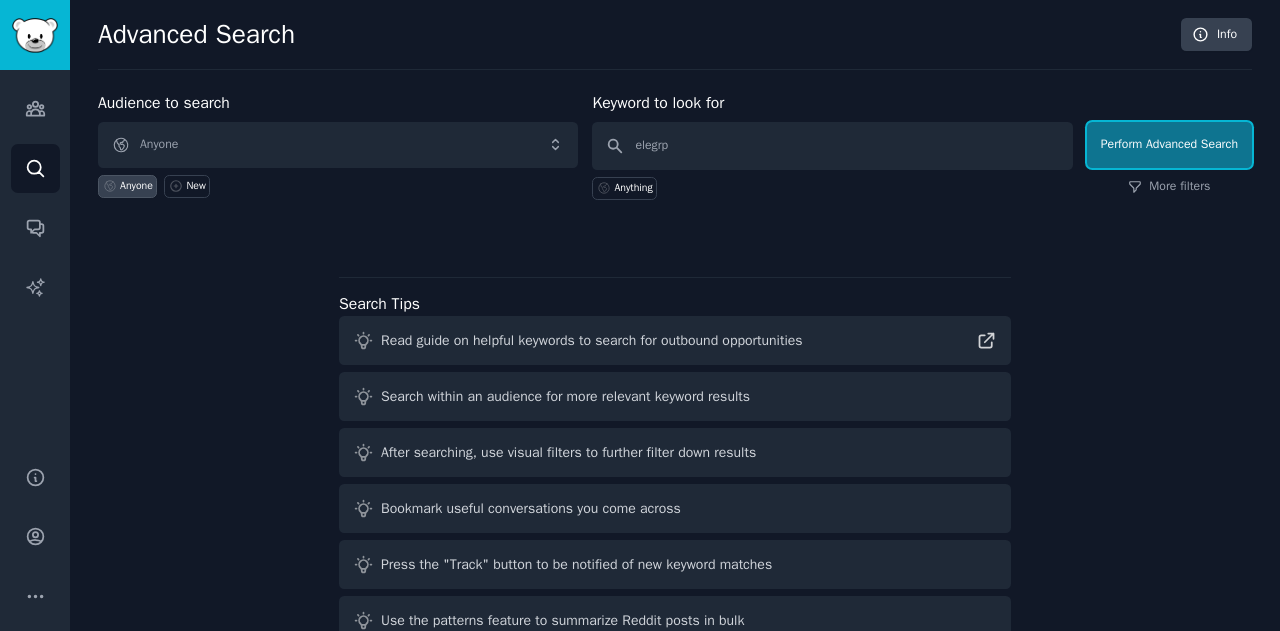 click on "Perform Advanced Search" at bounding box center (1169, 145) 